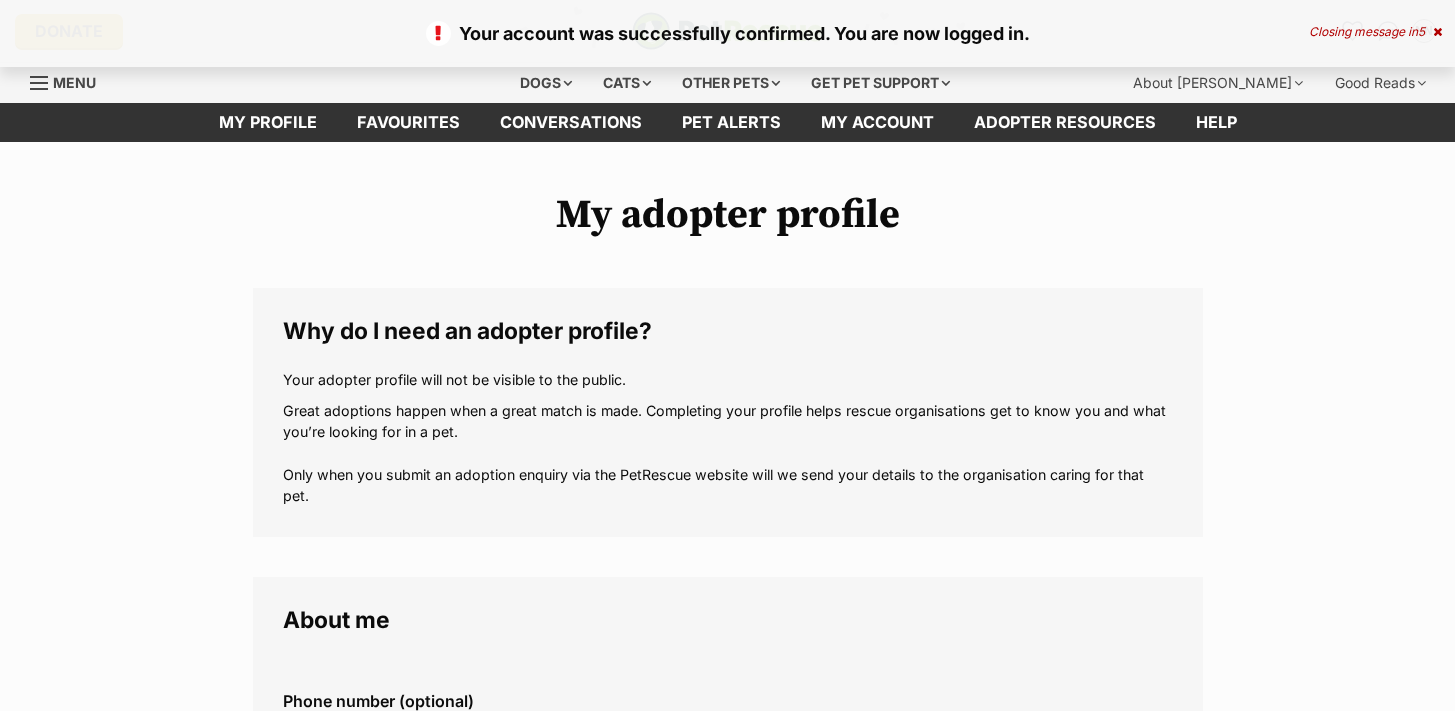 scroll, scrollTop: 0, scrollLeft: 0, axis: both 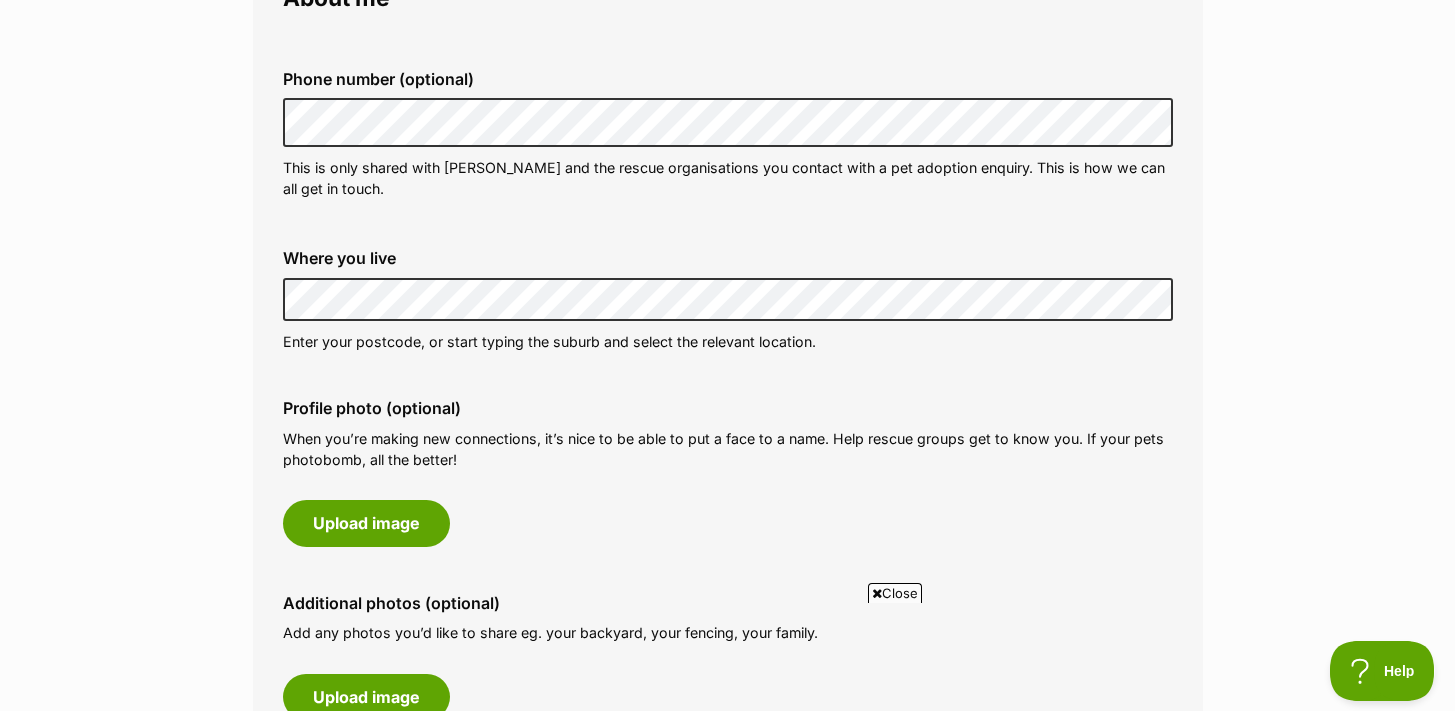 click on "My adopter profile
Why do I need an adopter profile?
Your adopter profile will not be visible to the public.
Great adoptions happen when a great match is made. Completing your profile helps rescue organisations get to know you and what you’re looking for in a pet. Only when you submit an adoption enquiry via the PetRescue website will we send your details to the organisation caring for that pet.
About me
Phone number (optional)
This is only shared with PetRescue and the rescue organisations you contact with a pet adoption enquiry. This is how we can all get in touch.
Where you live
Address line 1 (optional)
Address line 2 (optional)
Suburb (optional)
State Queensland
Postcode
Enter your postcode, or start typing the suburb and select the relevant location.
Profile photo (optional)
Upload image
Remove profile image (optional)
Additional photos (optional)" at bounding box center [727, 925] 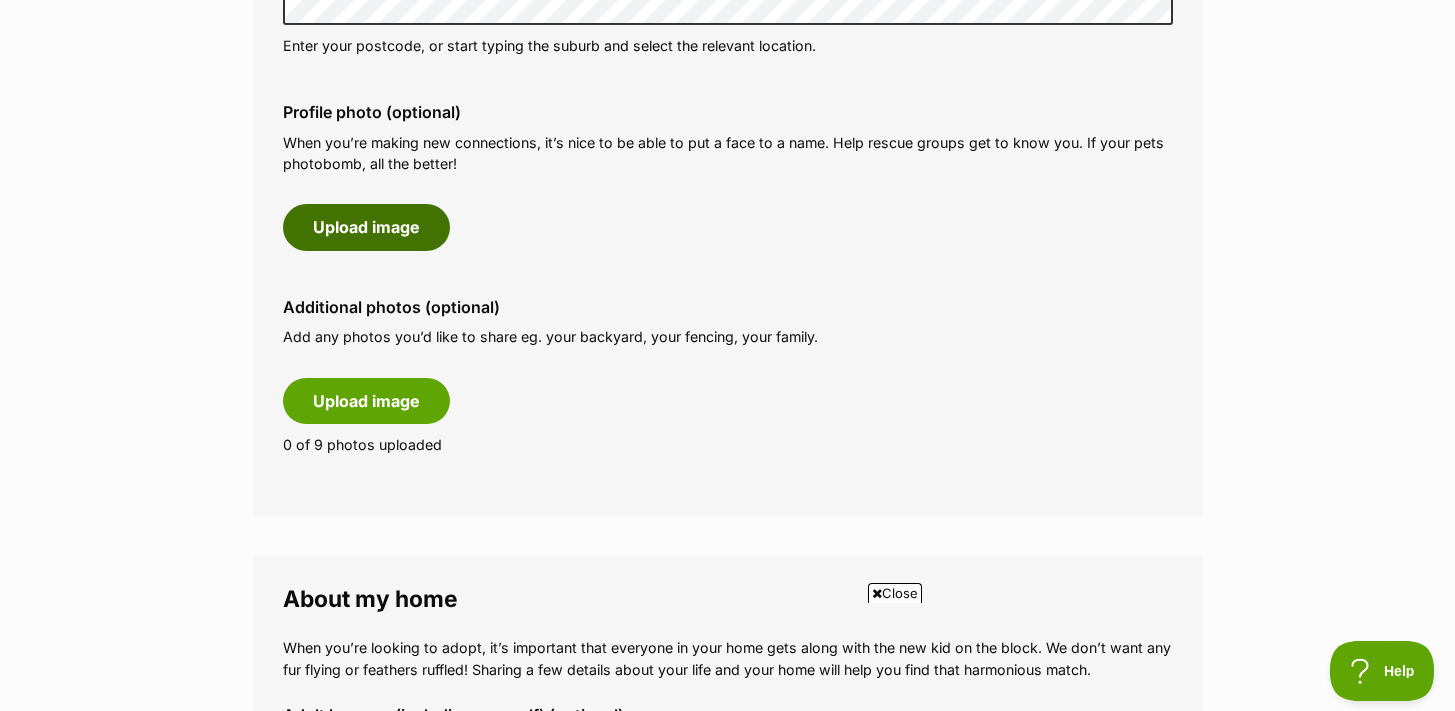 click on "Upload image" at bounding box center (366, 227) 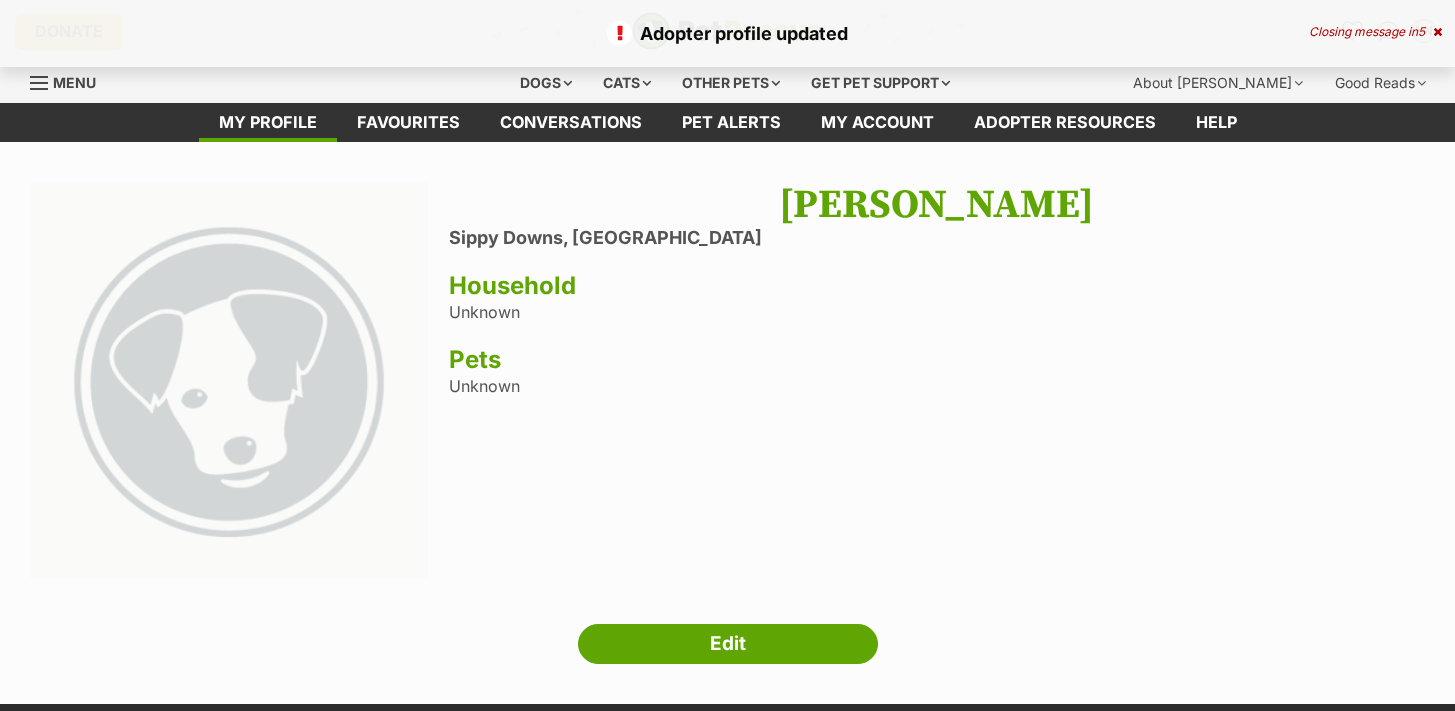 scroll, scrollTop: 0, scrollLeft: 0, axis: both 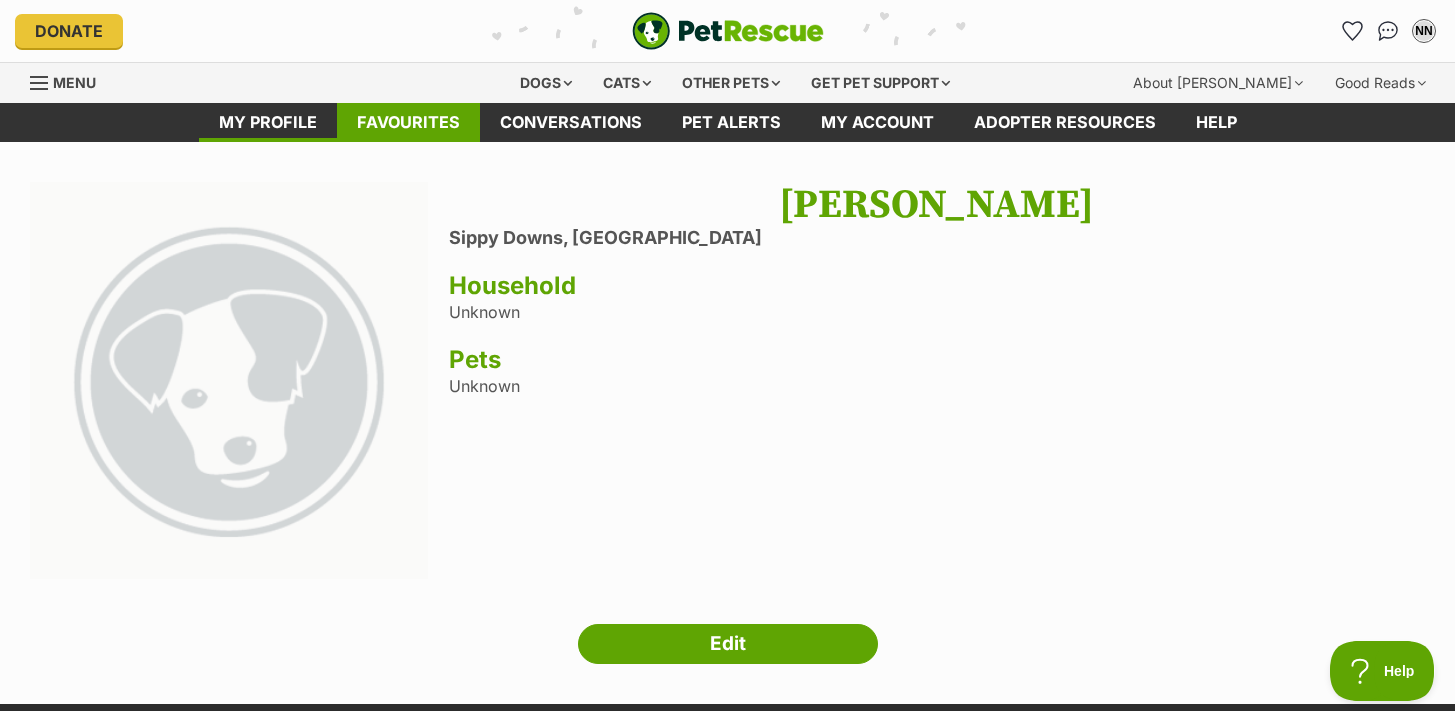 click on "Favourites" at bounding box center [408, 122] 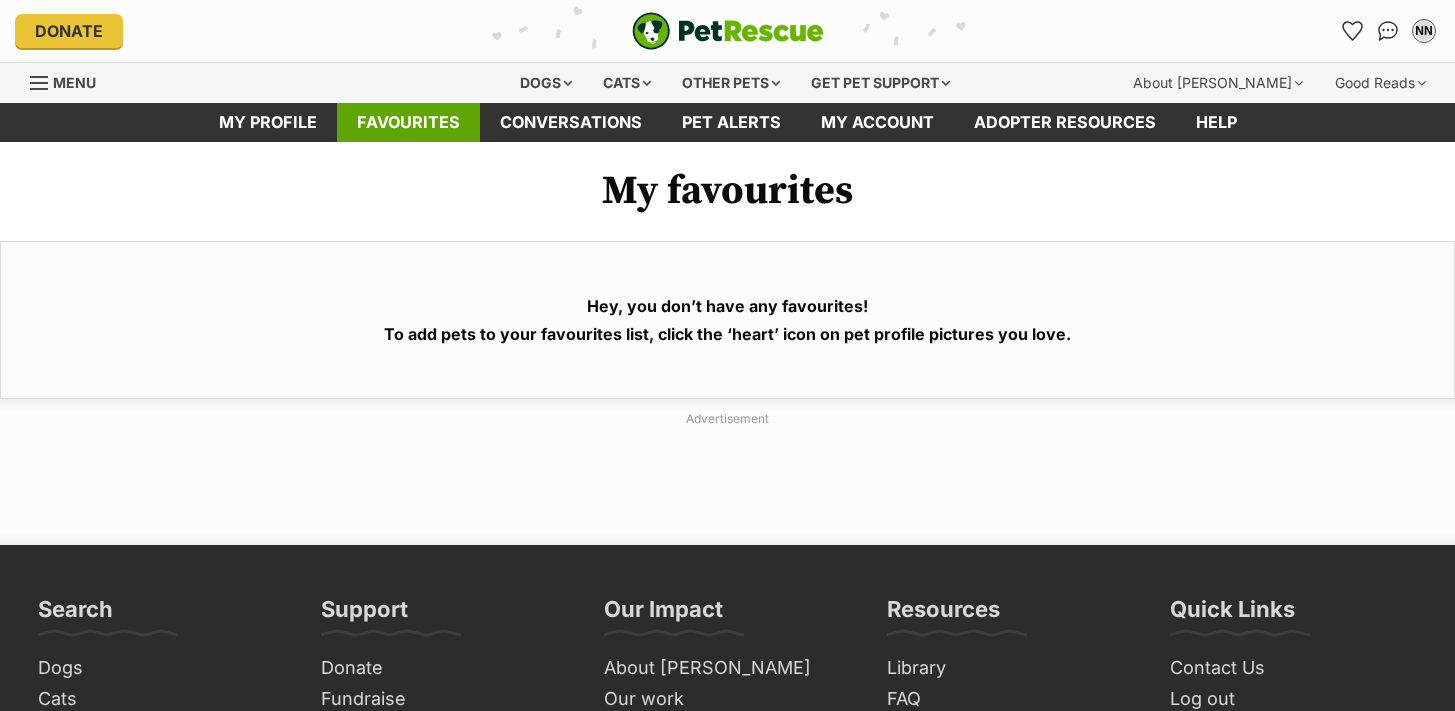 scroll, scrollTop: 0, scrollLeft: 0, axis: both 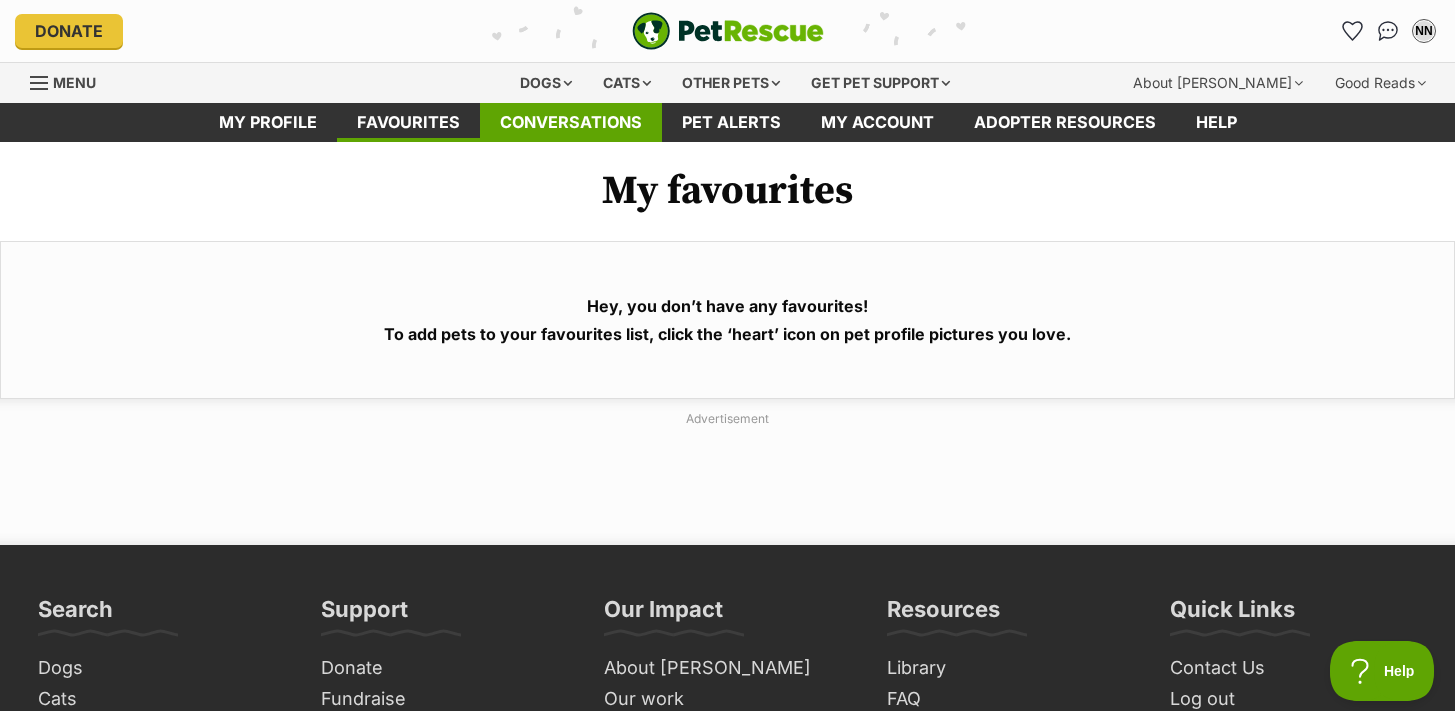 click on "Conversations" at bounding box center (571, 122) 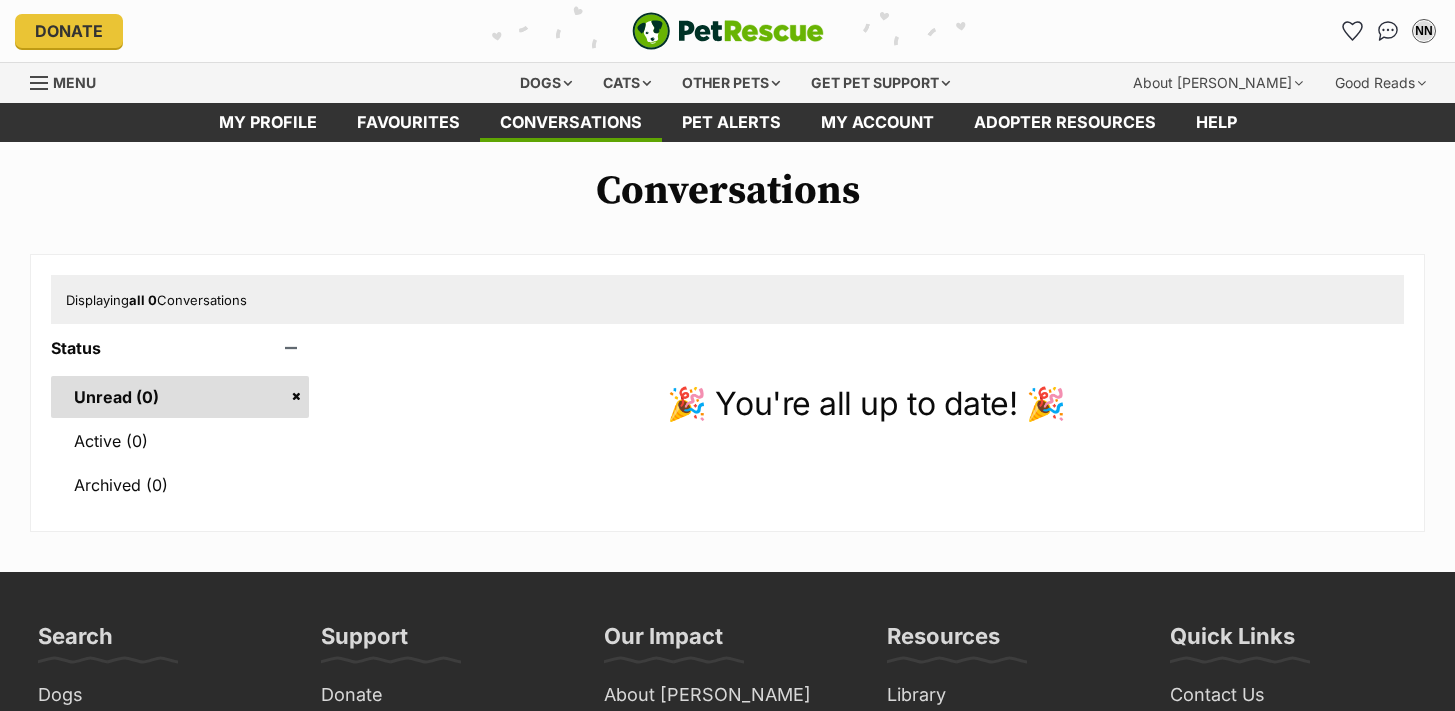 scroll, scrollTop: 0, scrollLeft: 0, axis: both 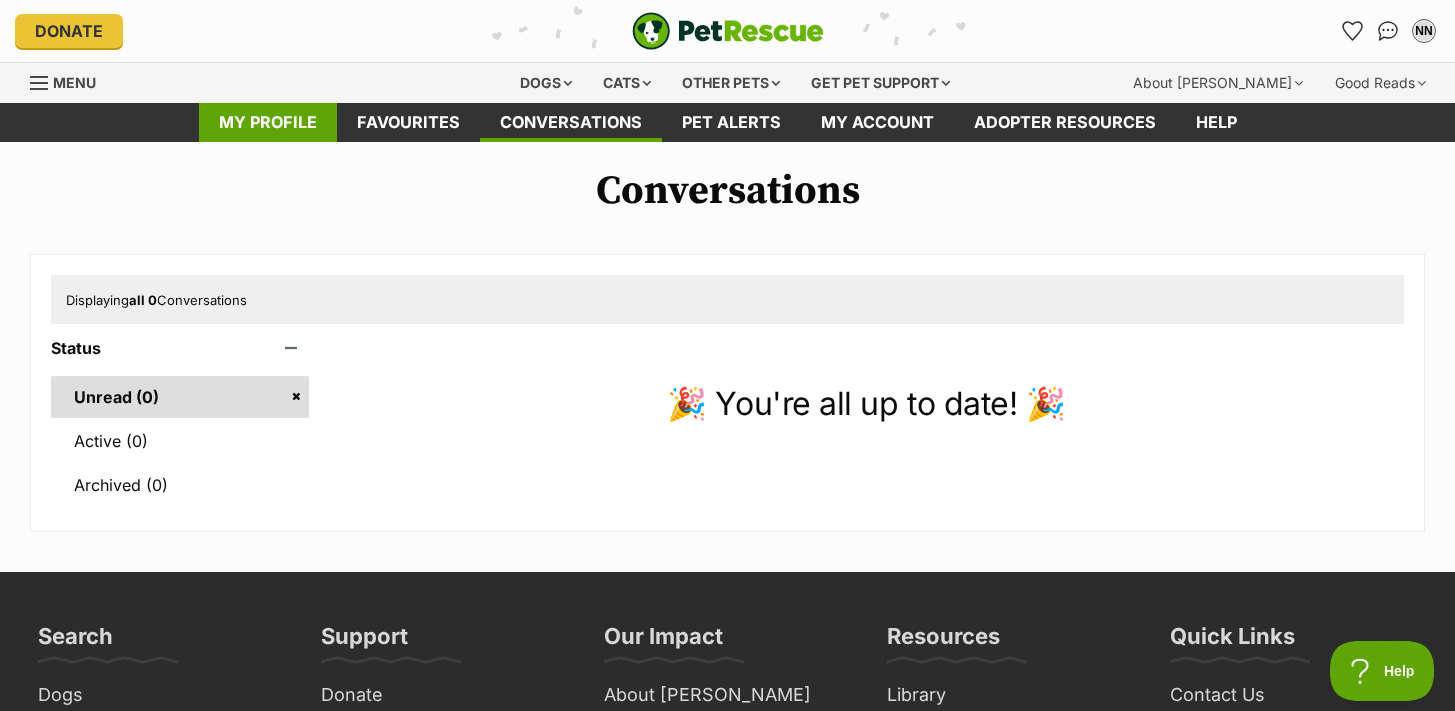 click on "My profile" at bounding box center [268, 122] 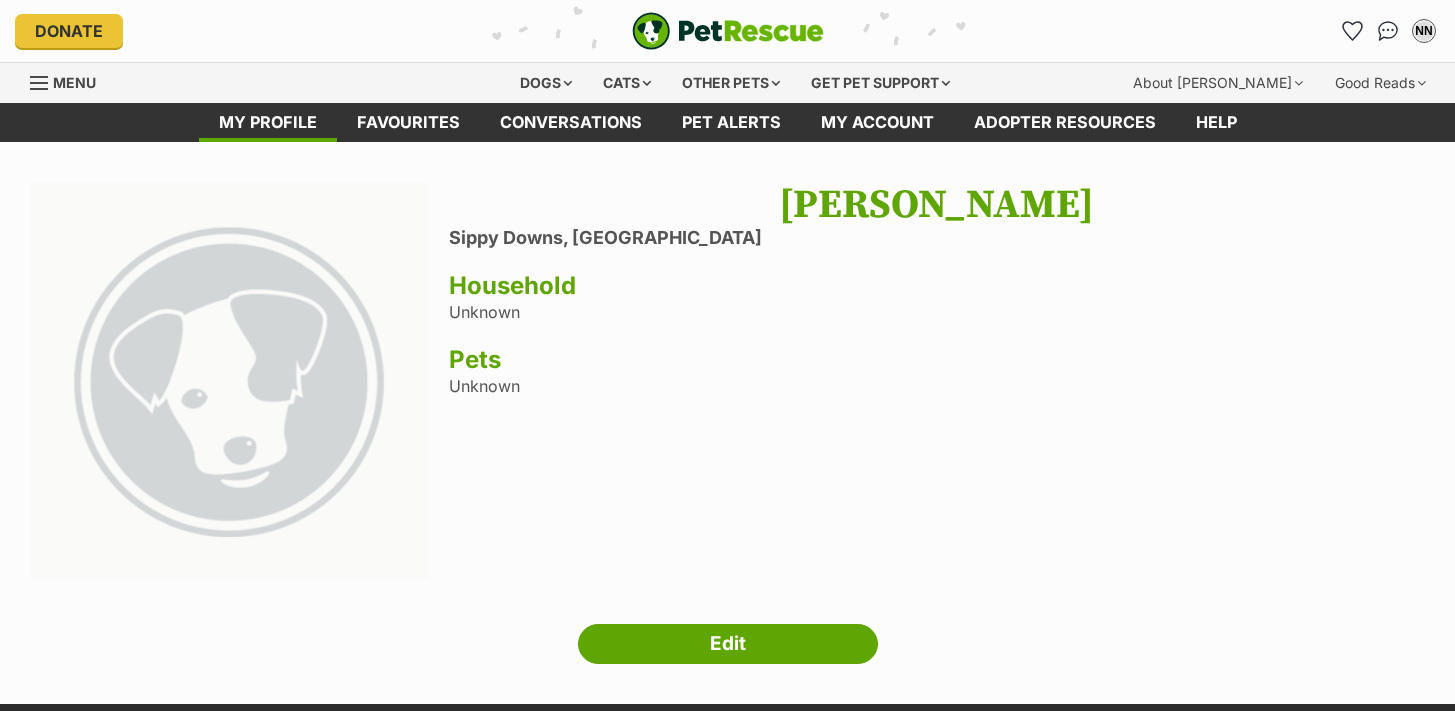 scroll, scrollTop: 0, scrollLeft: 0, axis: both 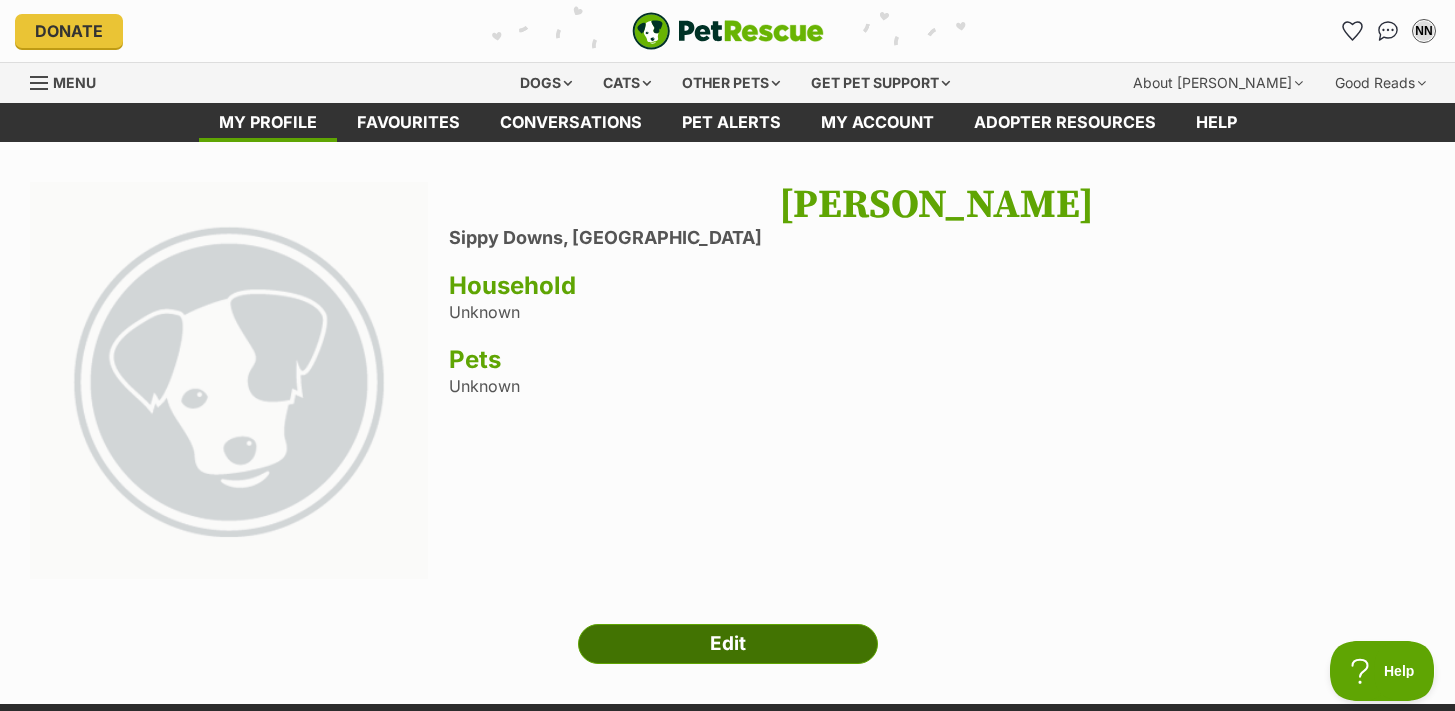 click on "Edit" at bounding box center [728, 644] 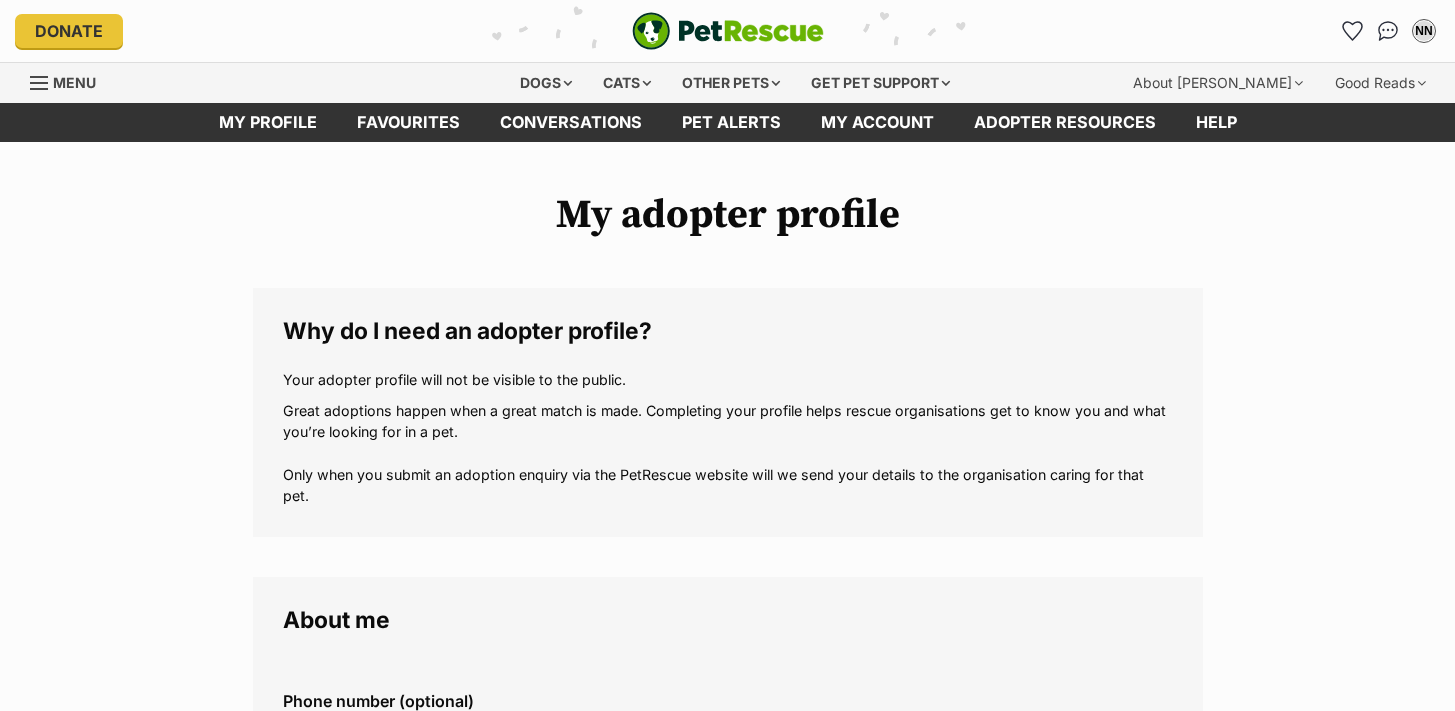 scroll, scrollTop: 0, scrollLeft: 0, axis: both 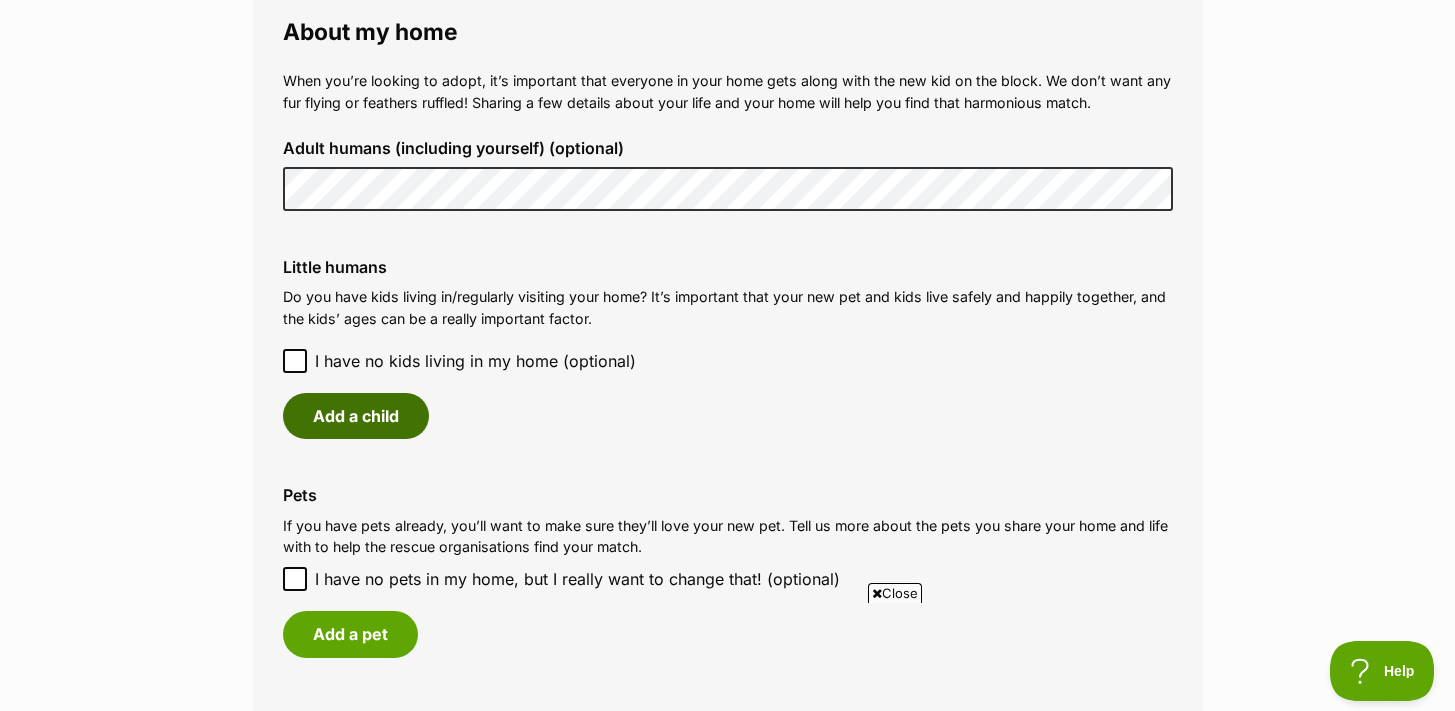 click on "Add a child" at bounding box center (356, 416) 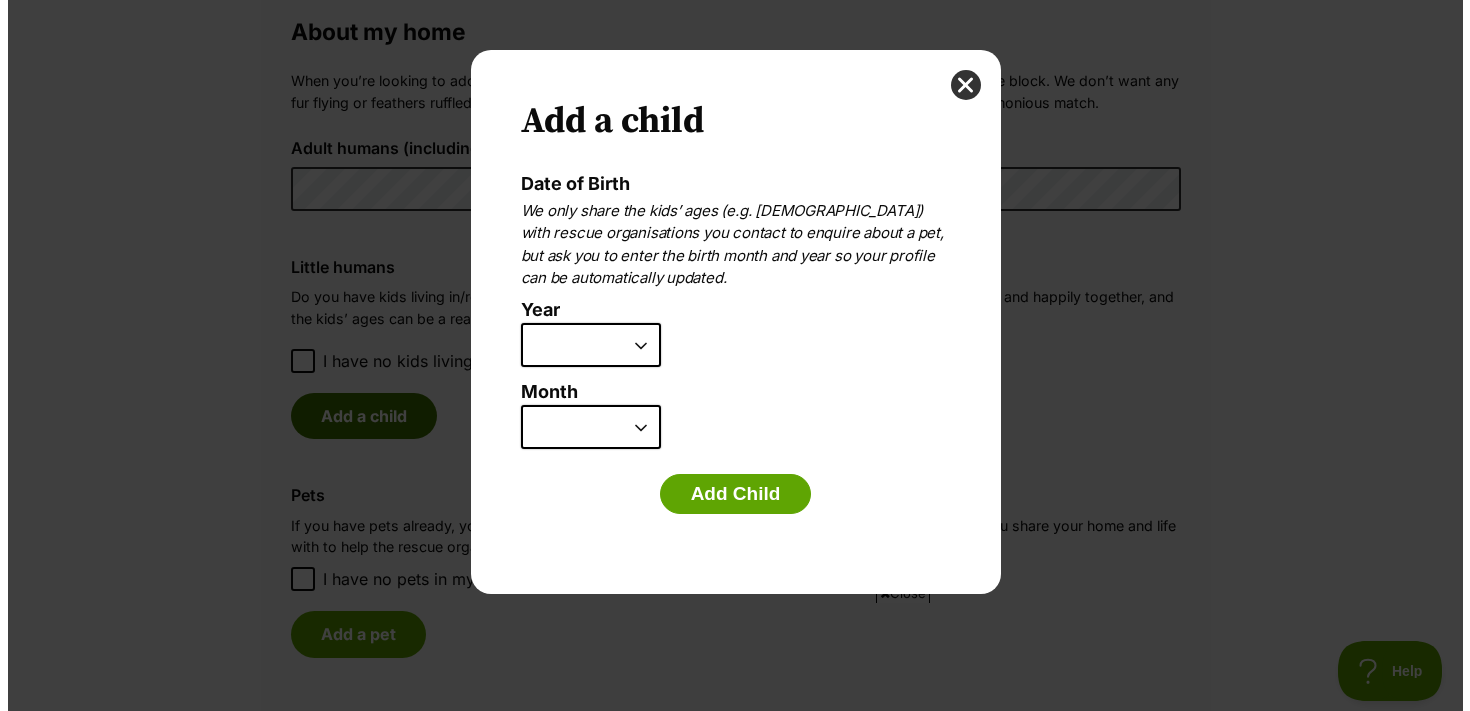 scroll, scrollTop: 0, scrollLeft: 0, axis: both 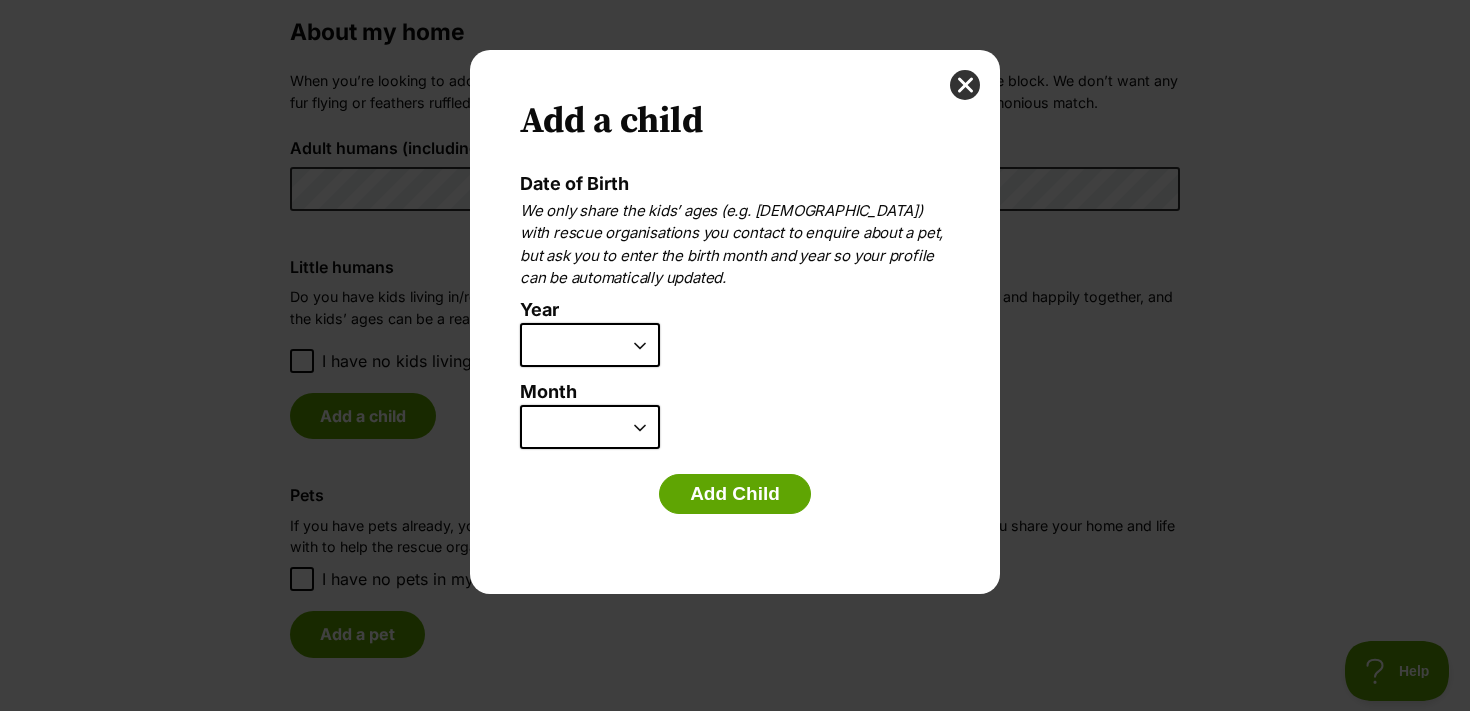 click on "2025
2024
2023
2022
2021
2020
2019
2018
2017
2016
2015
2014
2013
2012
2011
2010
2009
2008
2007" at bounding box center (590, 345) 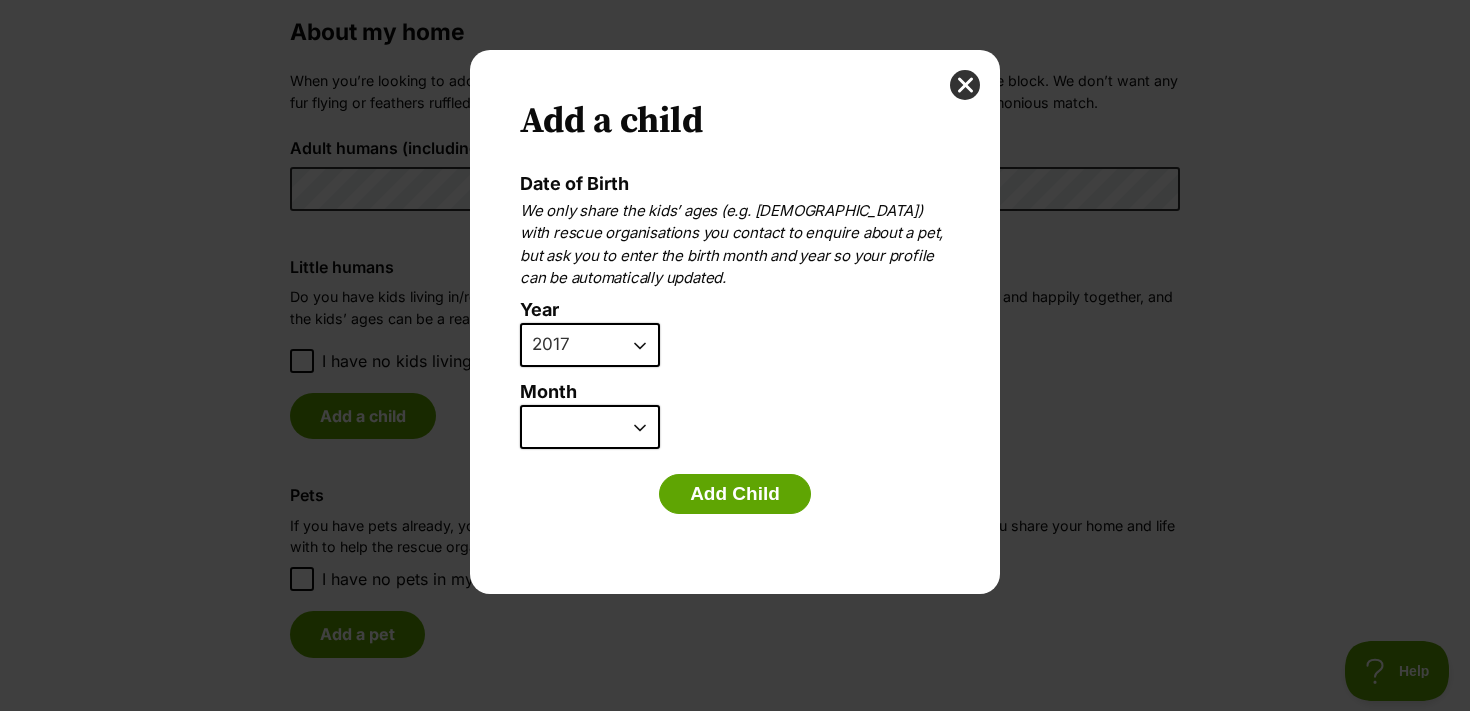 scroll, scrollTop: 0, scrollLeft: 0, axis: both 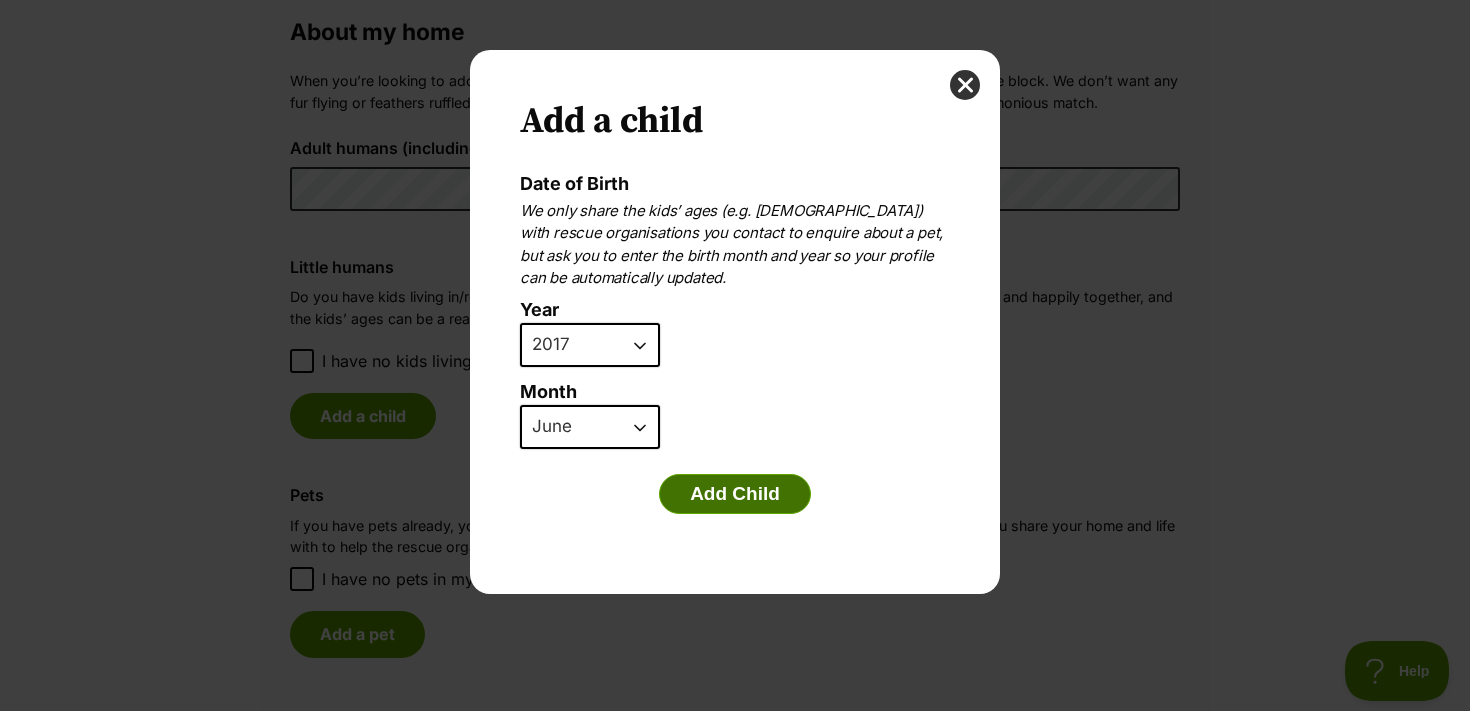 click on "Add Child" at bounding box center [735, 494] 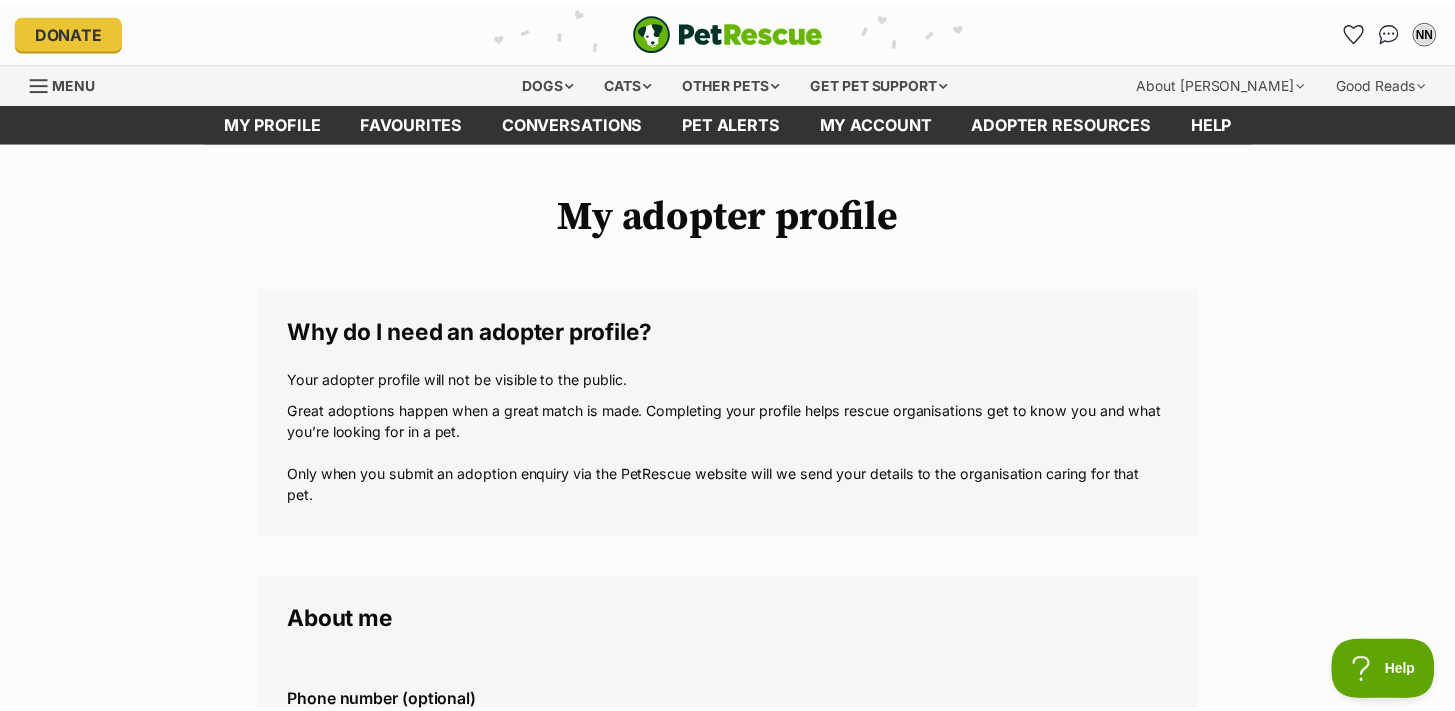 scroll, scrollTop: 1485, scrollLeft: 0, axis: vertical 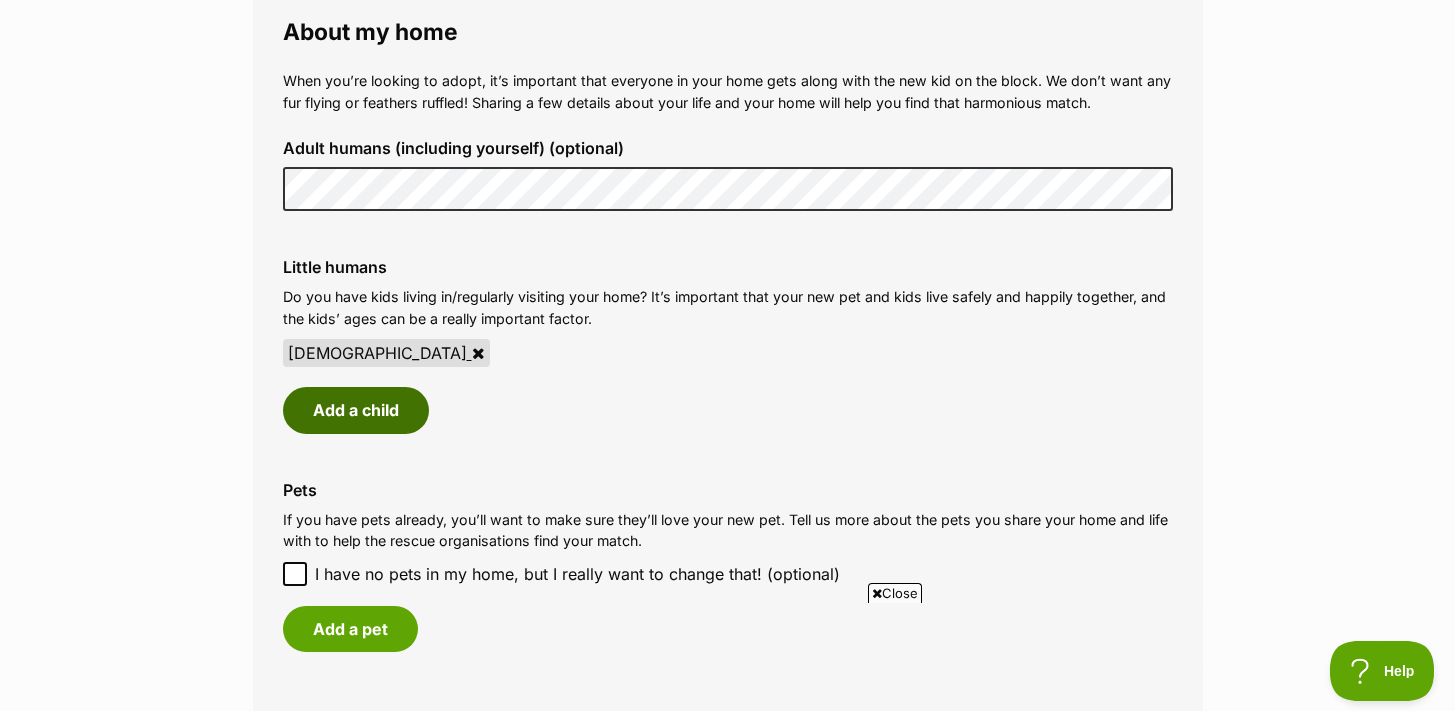 click on "Add a child" at bounding box center [356, 410] 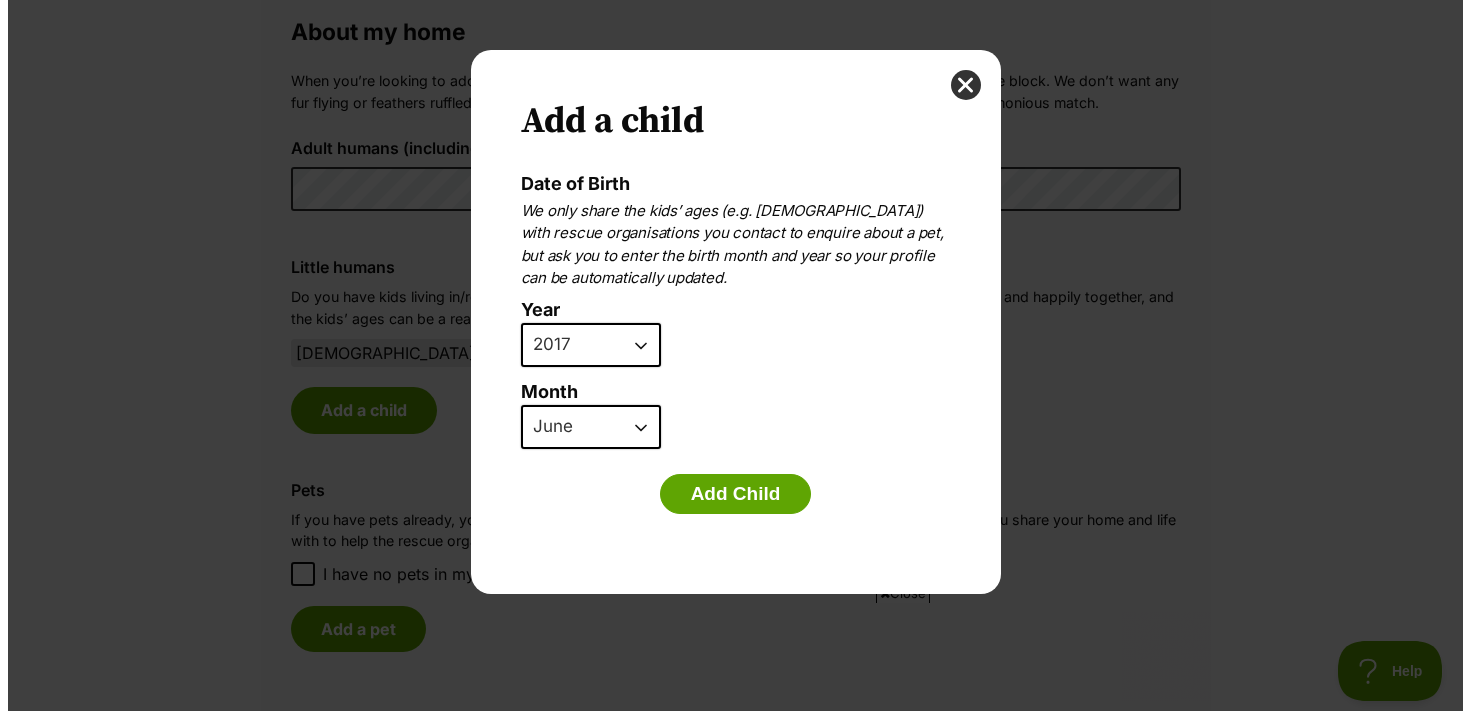 scroll, scrollTop: 0, scrollLeft: 0, axis: both 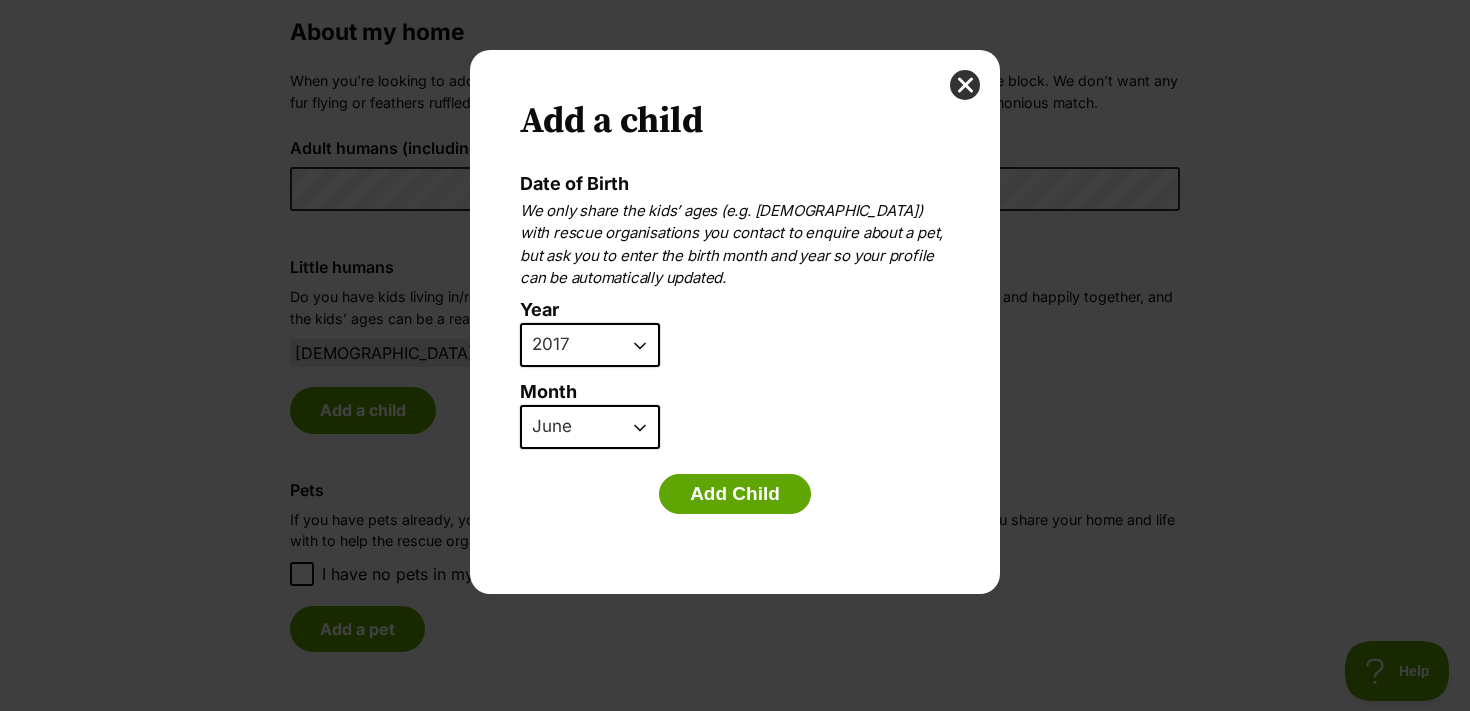 click on "2025
2024
2023
2022
2021
2020
2019
2018
2017
2016
2015
2014
2013
2012
2011
2010
2009
2008
2007" at bounding box center (590, 345) 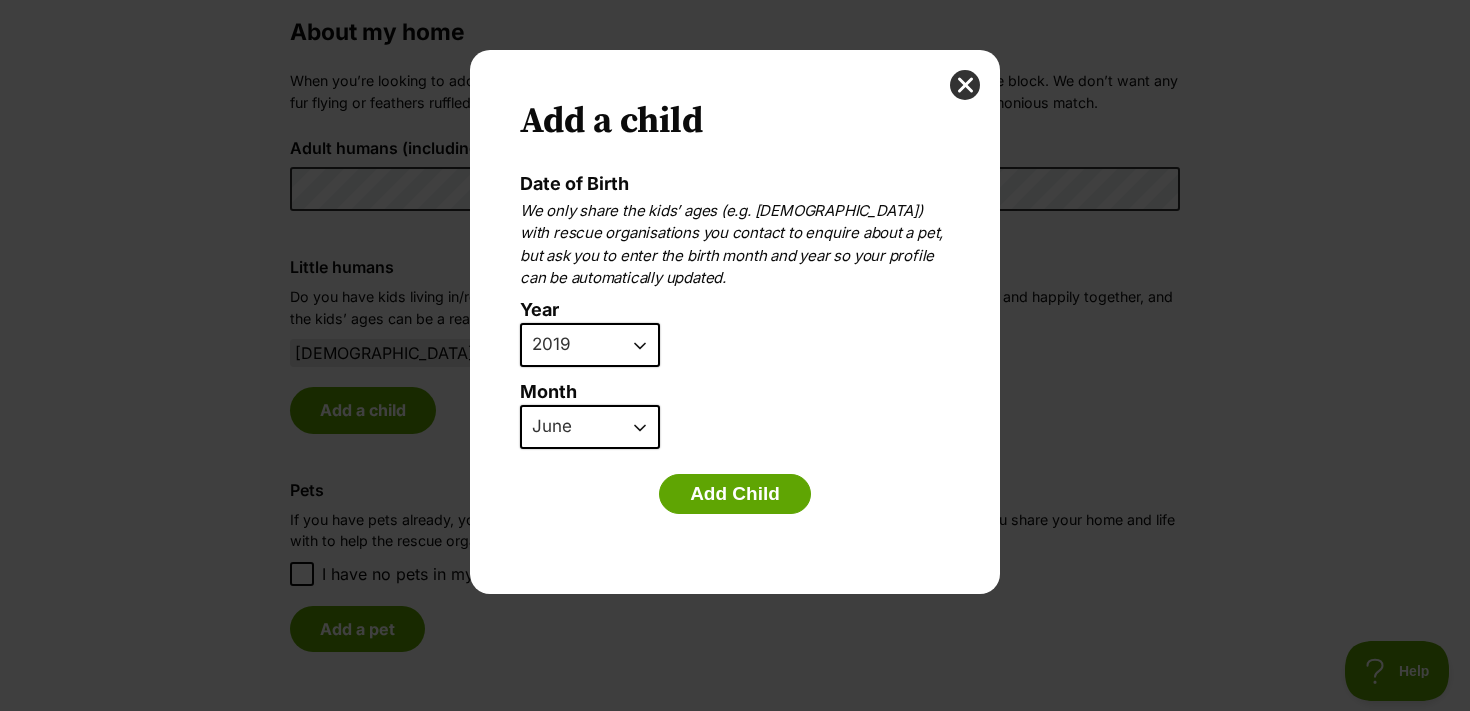 click on "January
February
March
April
May
June
July
August
September
October
November
December" at bounding box center (590, 427) 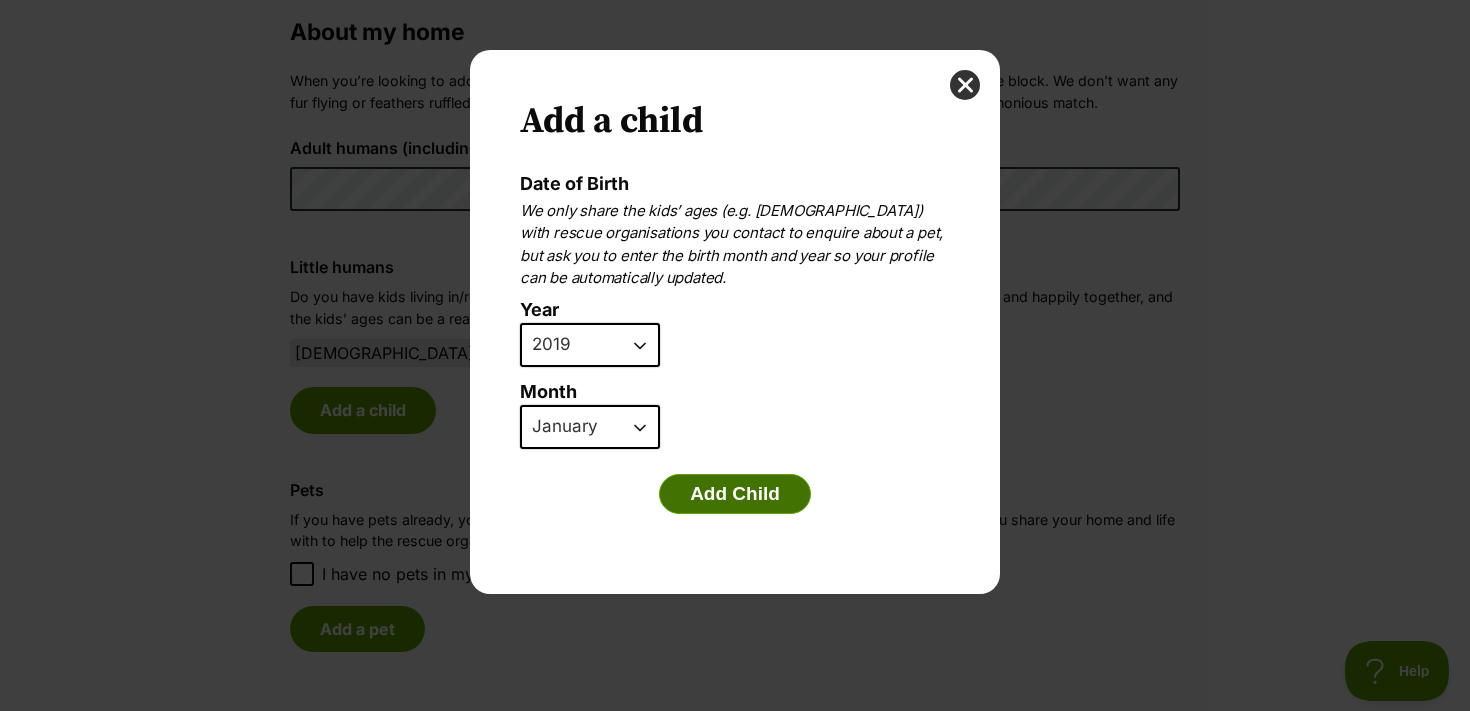 click on "Add Child" at bounding box center (735, 494) 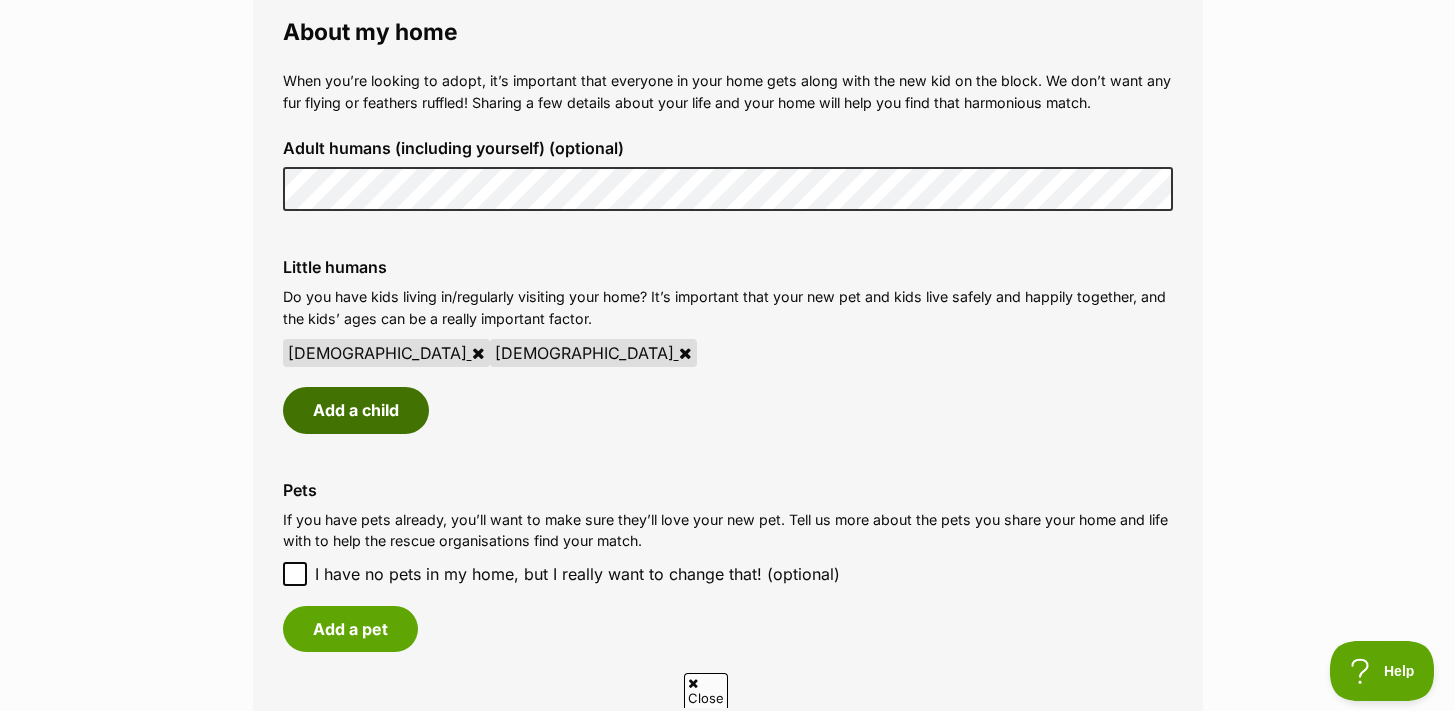 scroll, scrollTop: 0, scrollLeft: 0, axis: both 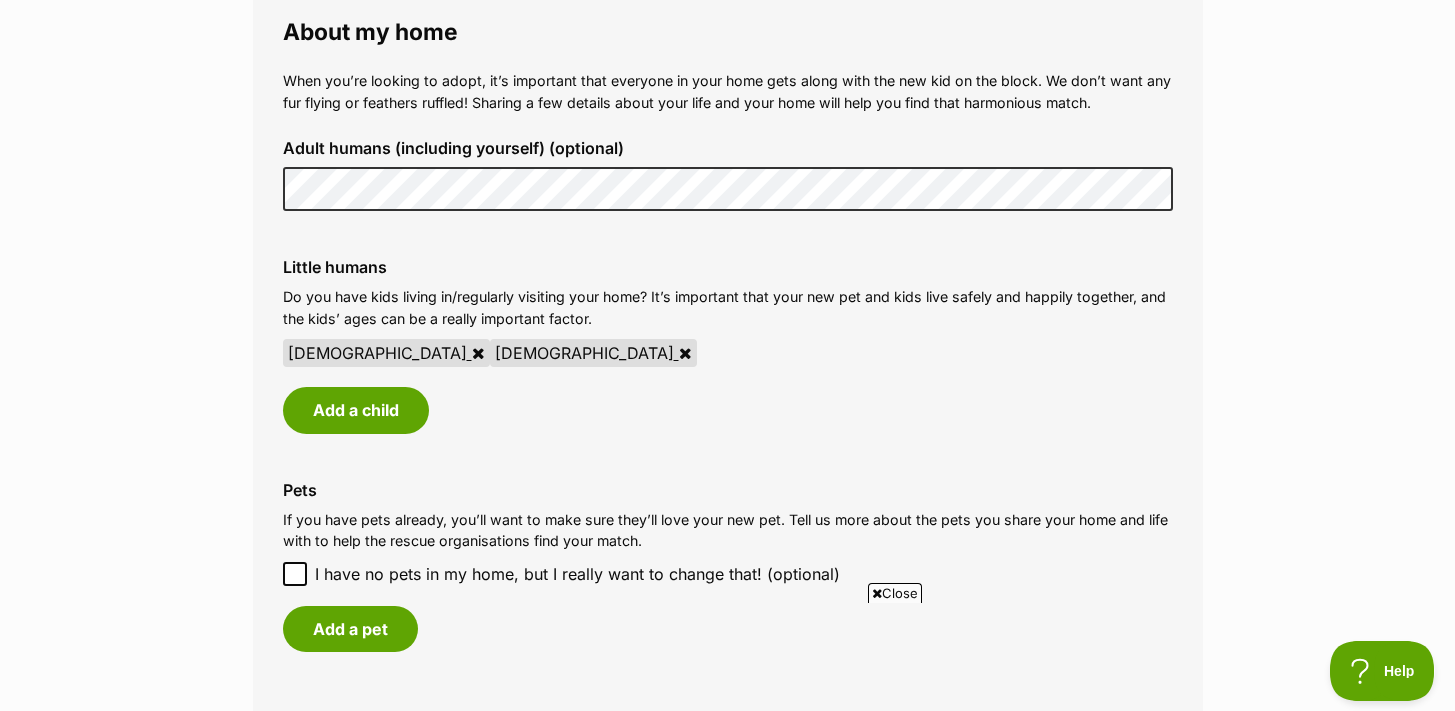 click at bounding box center (685, 353) 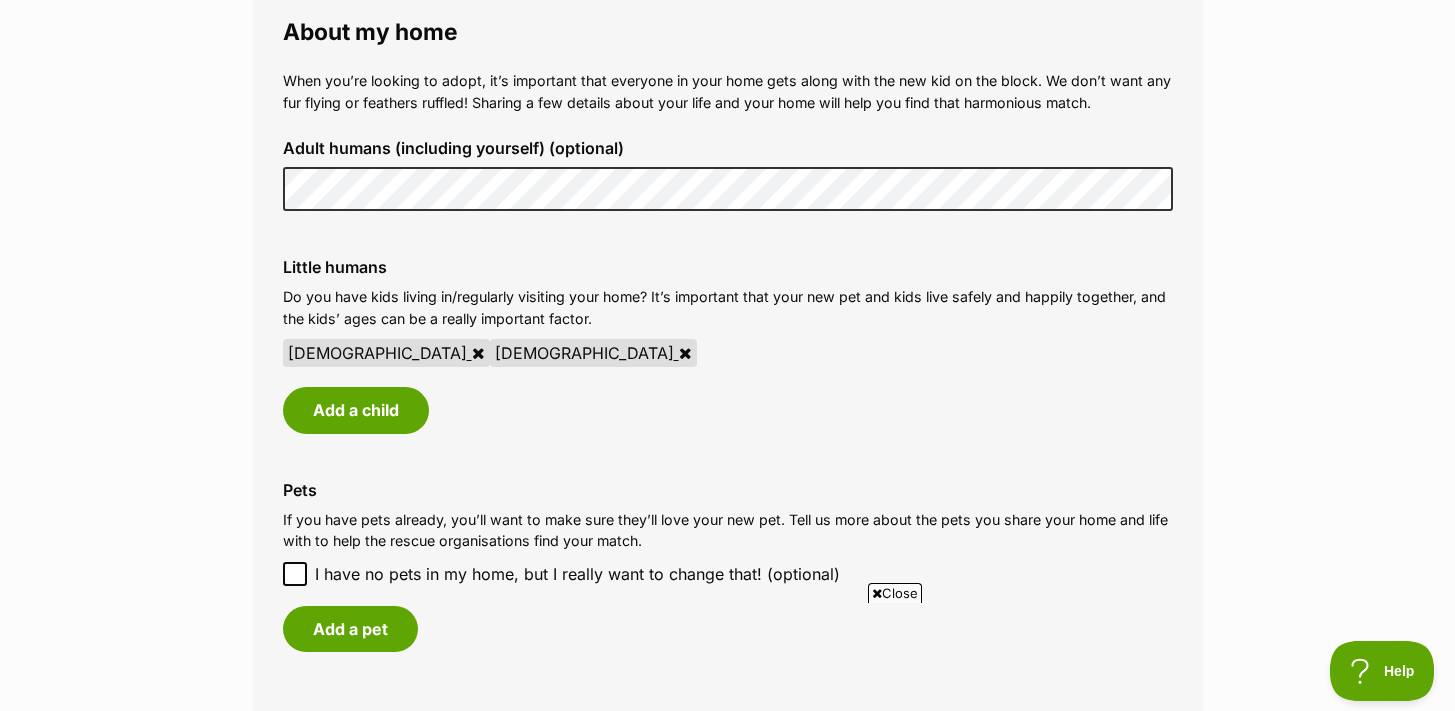 scroll, scrollTop: 0, scrollLeft: 0, axis: both 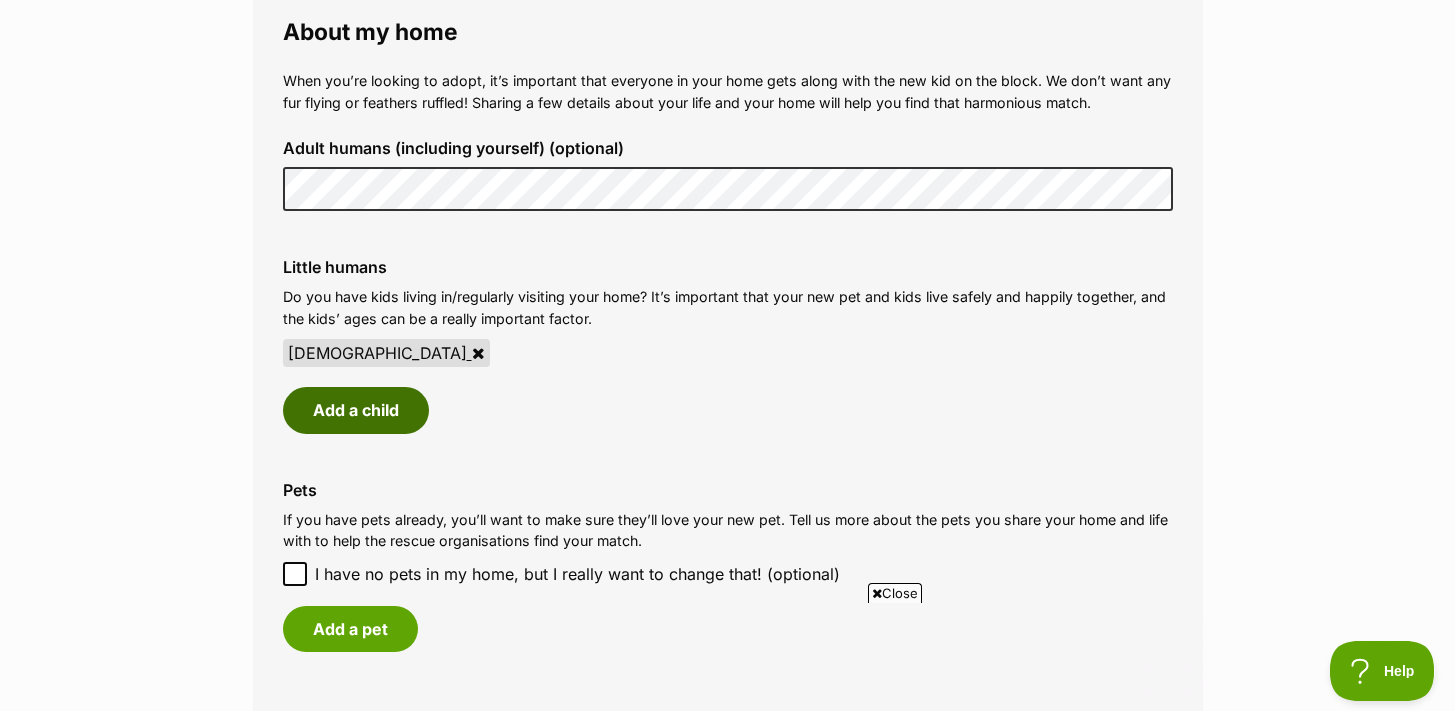 click on "Add a child" at bounding box center [356, 410] 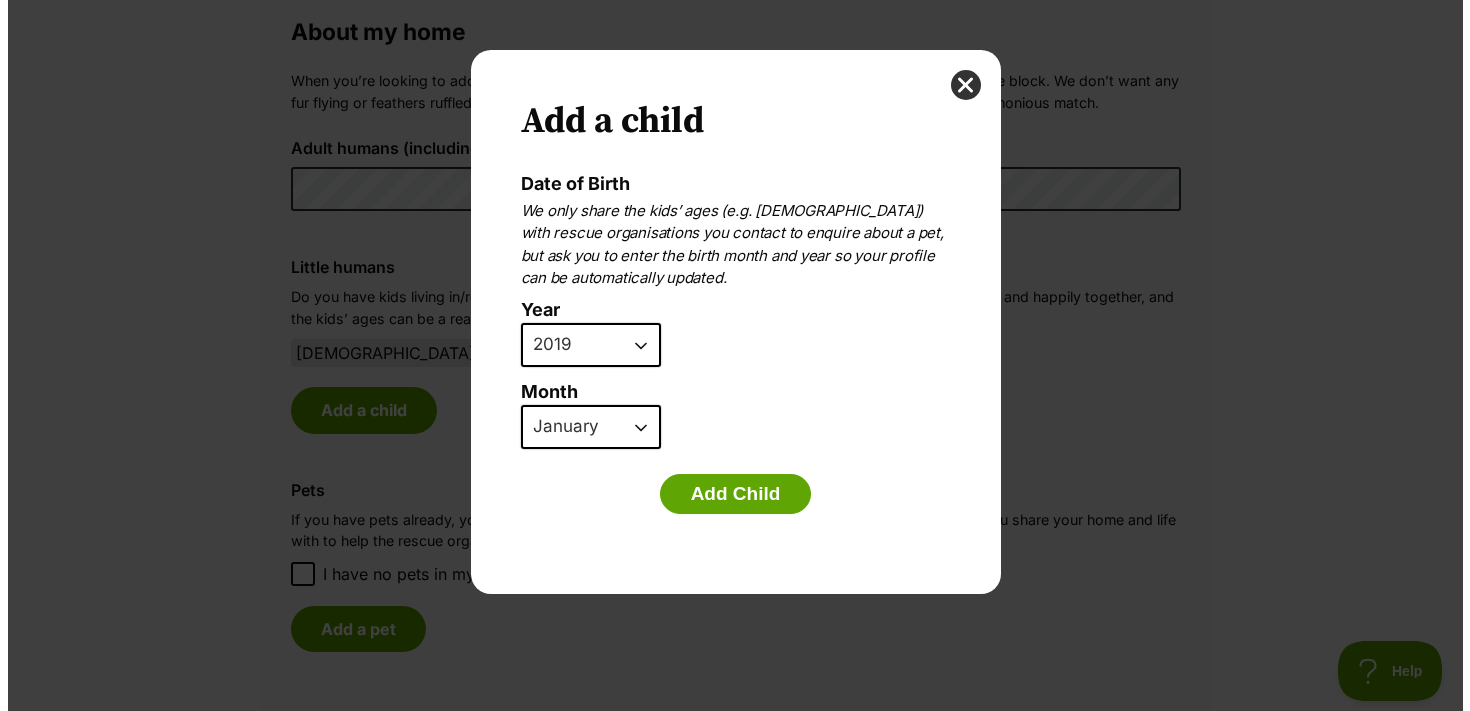 scroll, scrollTop: 0, scrollLeft: 0, axis: both 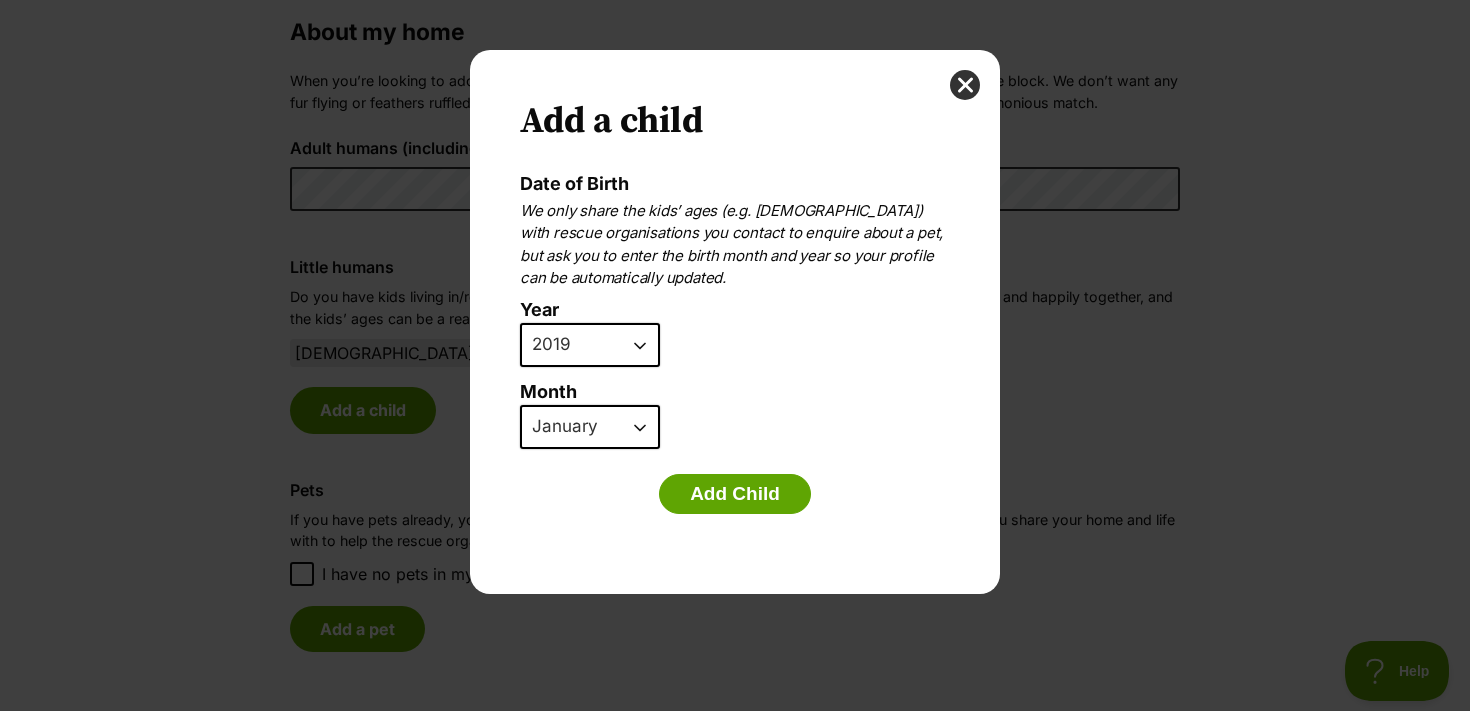 click on "2025
2024
2023
2022
2021
2020
2019
2018
2017
2016
2015
2014
2013
2012
2011
2010
2009
2008
2007" at bounding box center [590, 345] 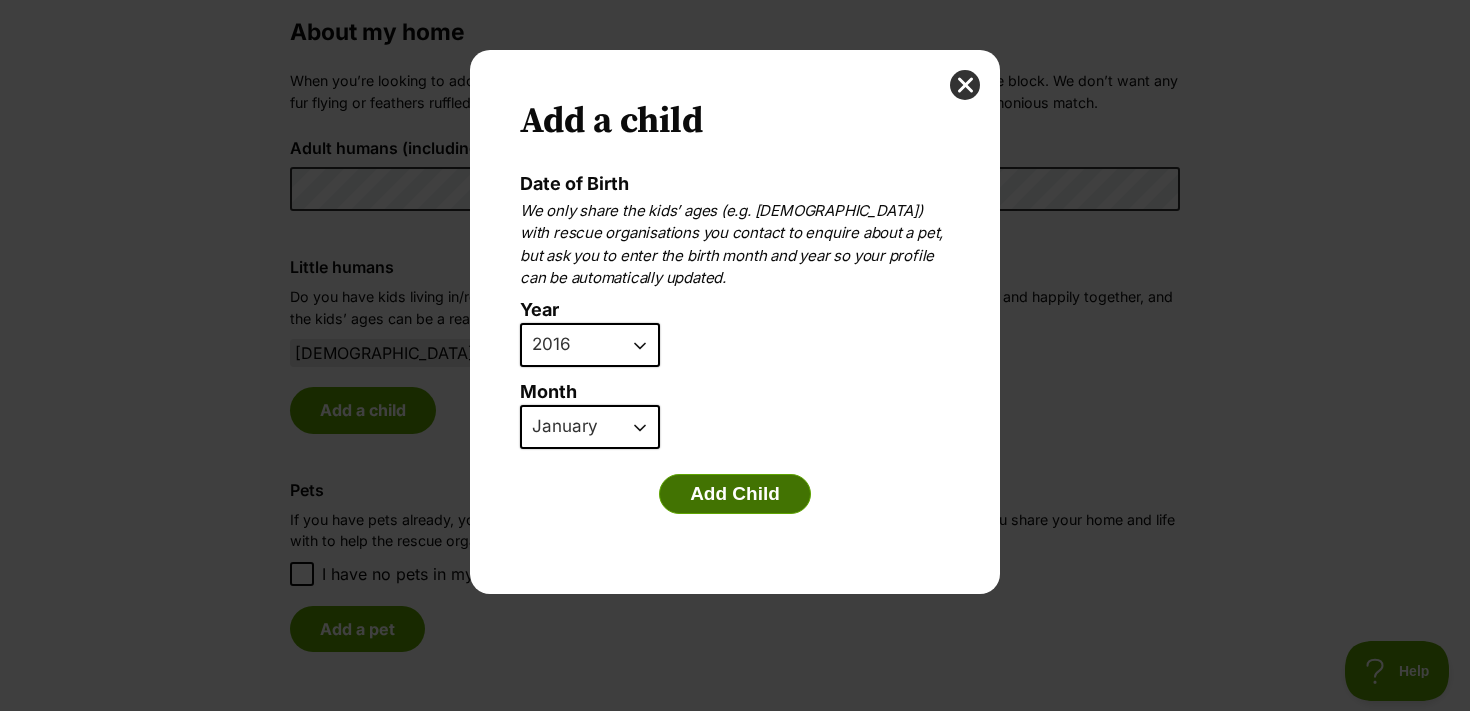 click on "Add Child" at bounding box center [735, 494] 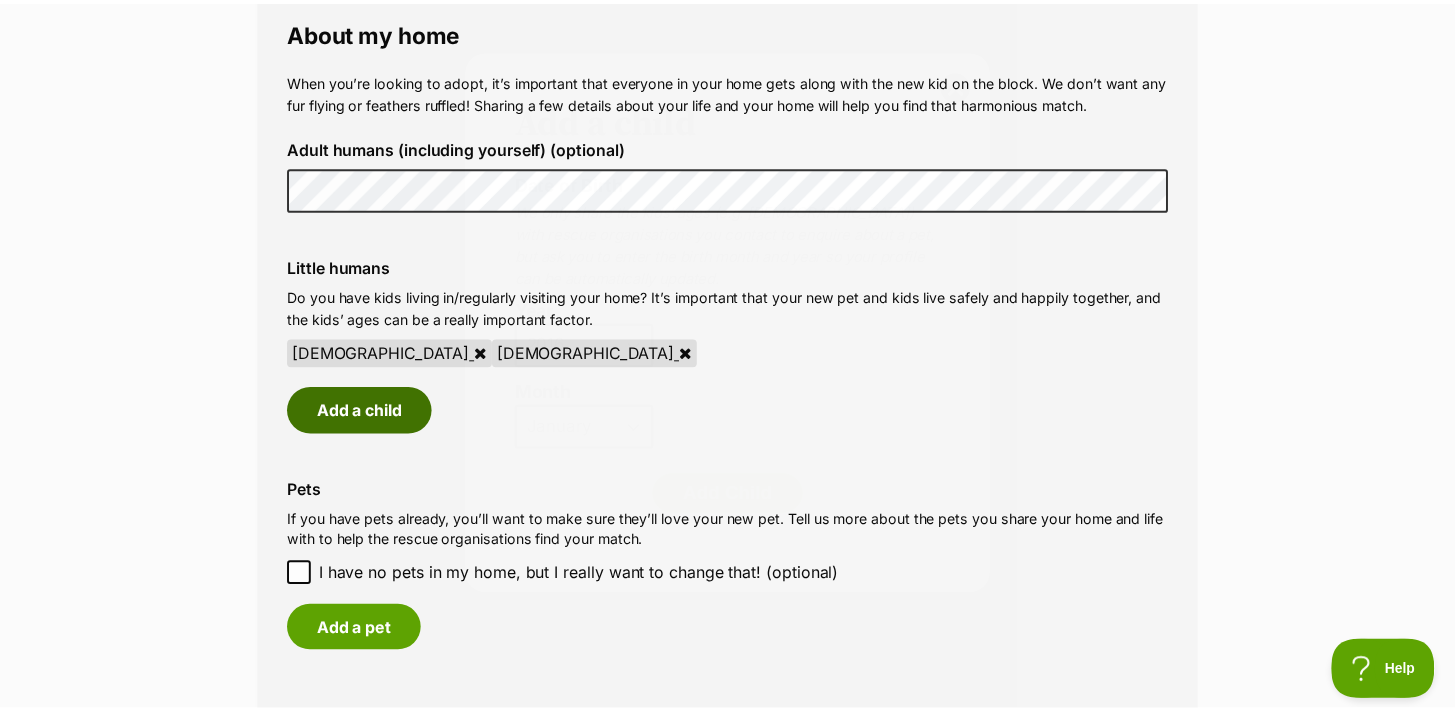 scroll, scrollTop: 1485, scrollLeft: 0, axis: vertical 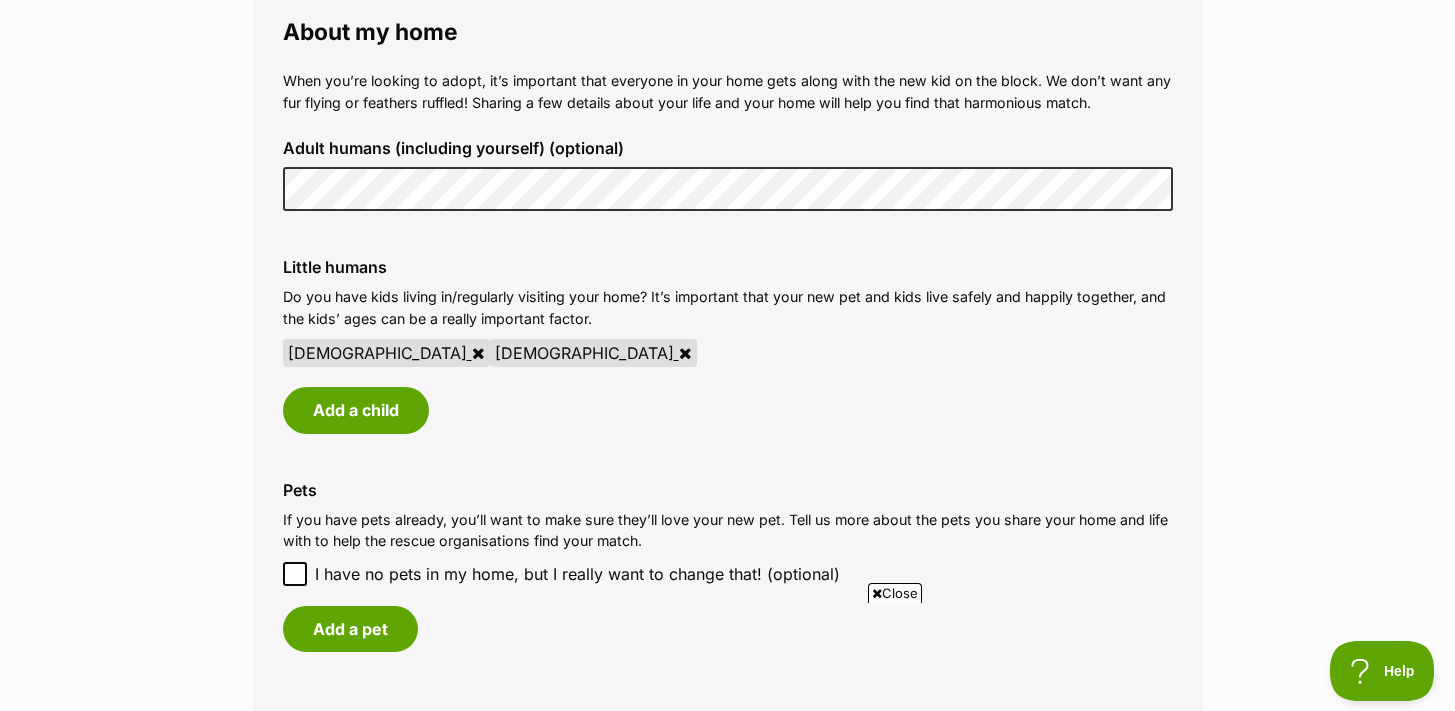 click at bounding box center [685, 353] 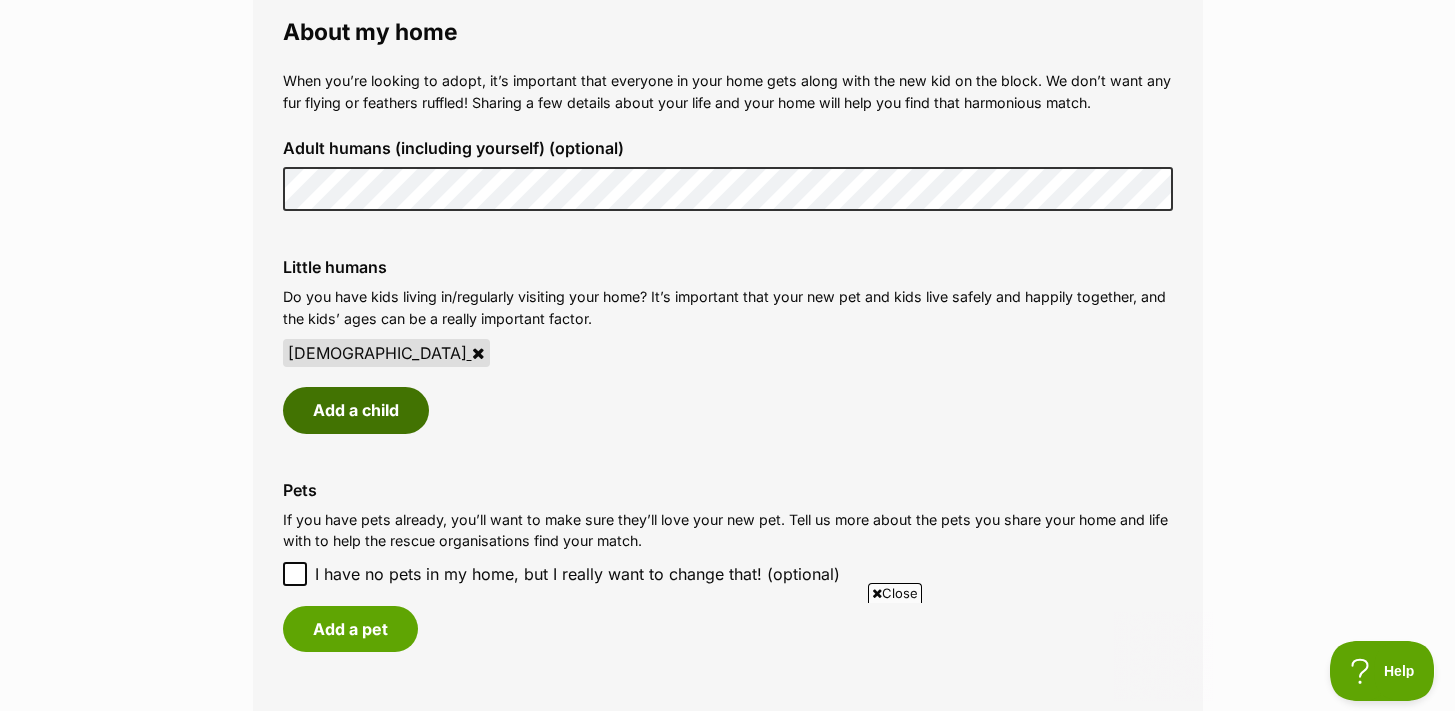 click on "Add a child" at bounding box center [356, 410] 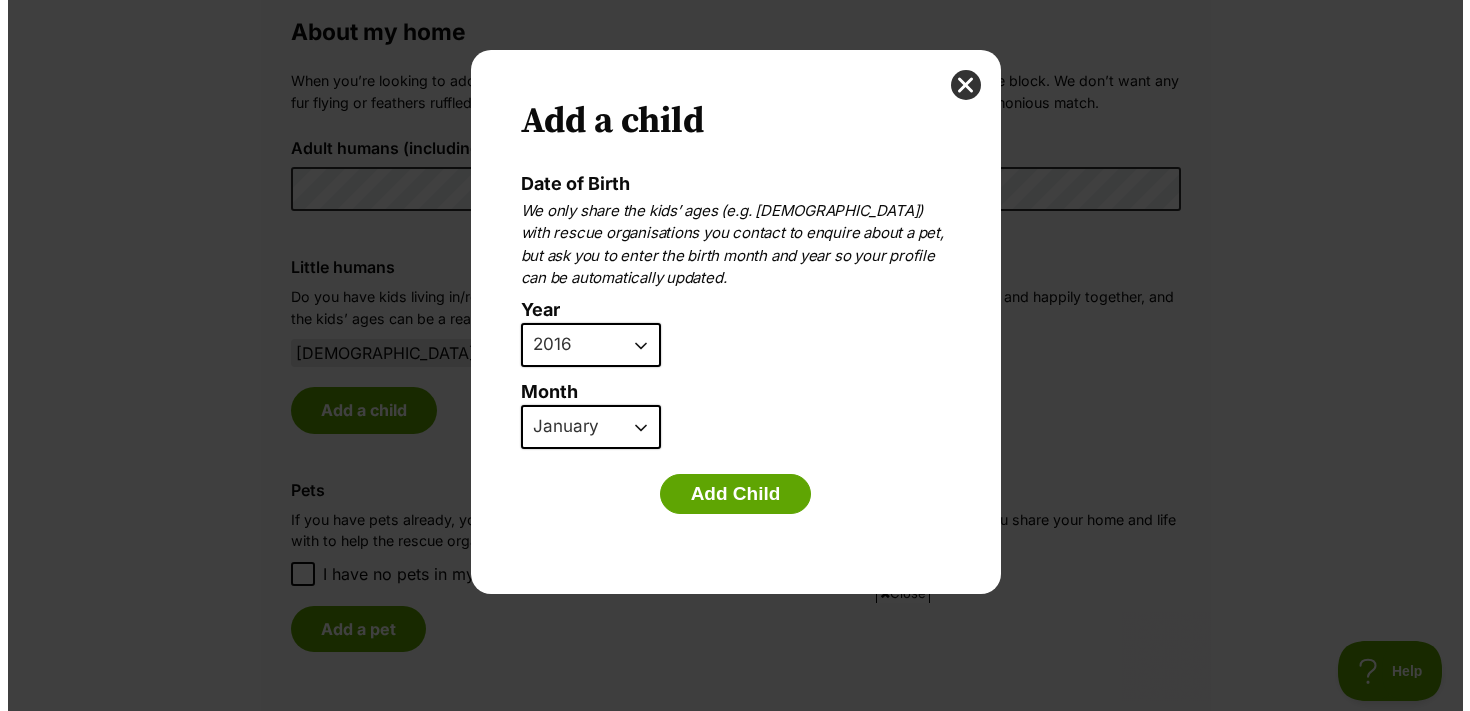scroll, scrollTop: 0, scrollLeft: 0, axis: both 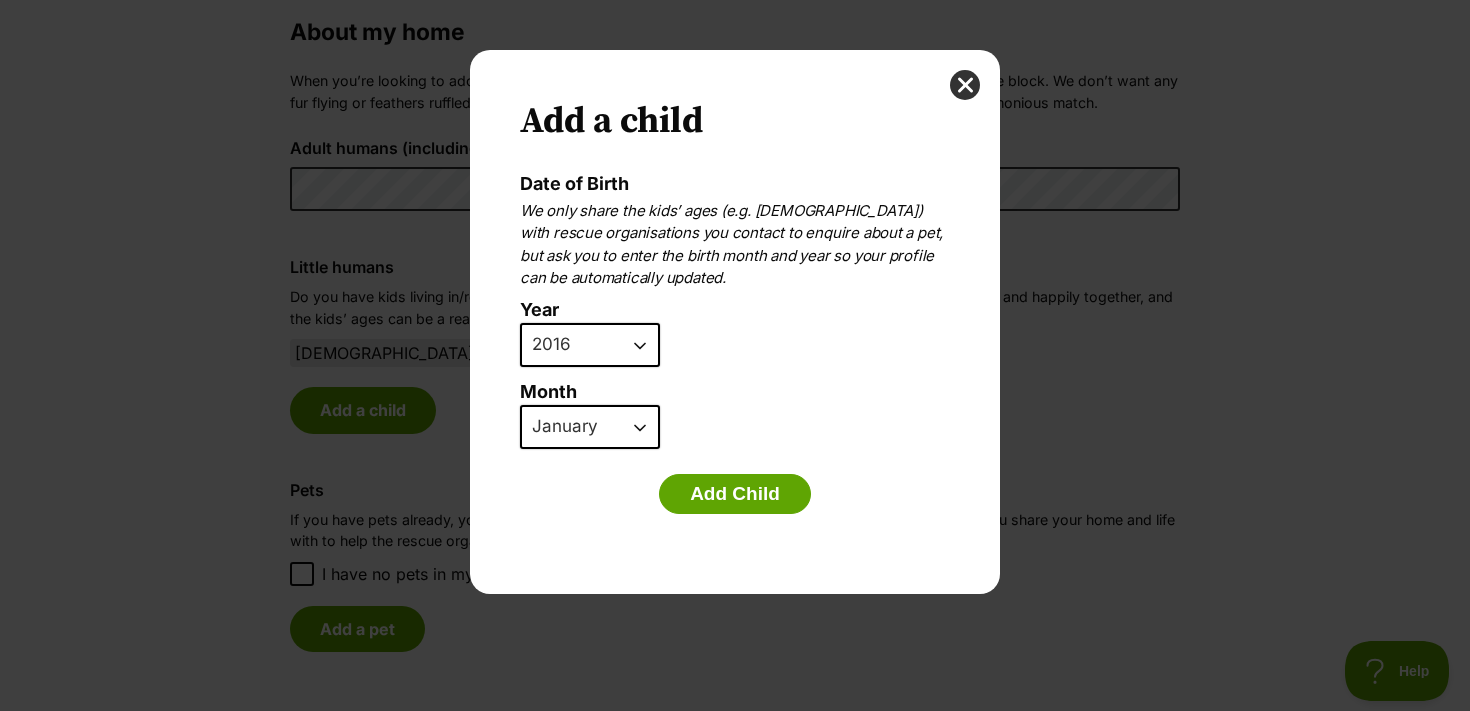 click on "2025
2024
2023
2022
2021
2020
2019
2018
2017
2016
2015
2014
2013
2012
2011
2010
2009
2008
2007" at bounding box center (590, 345) 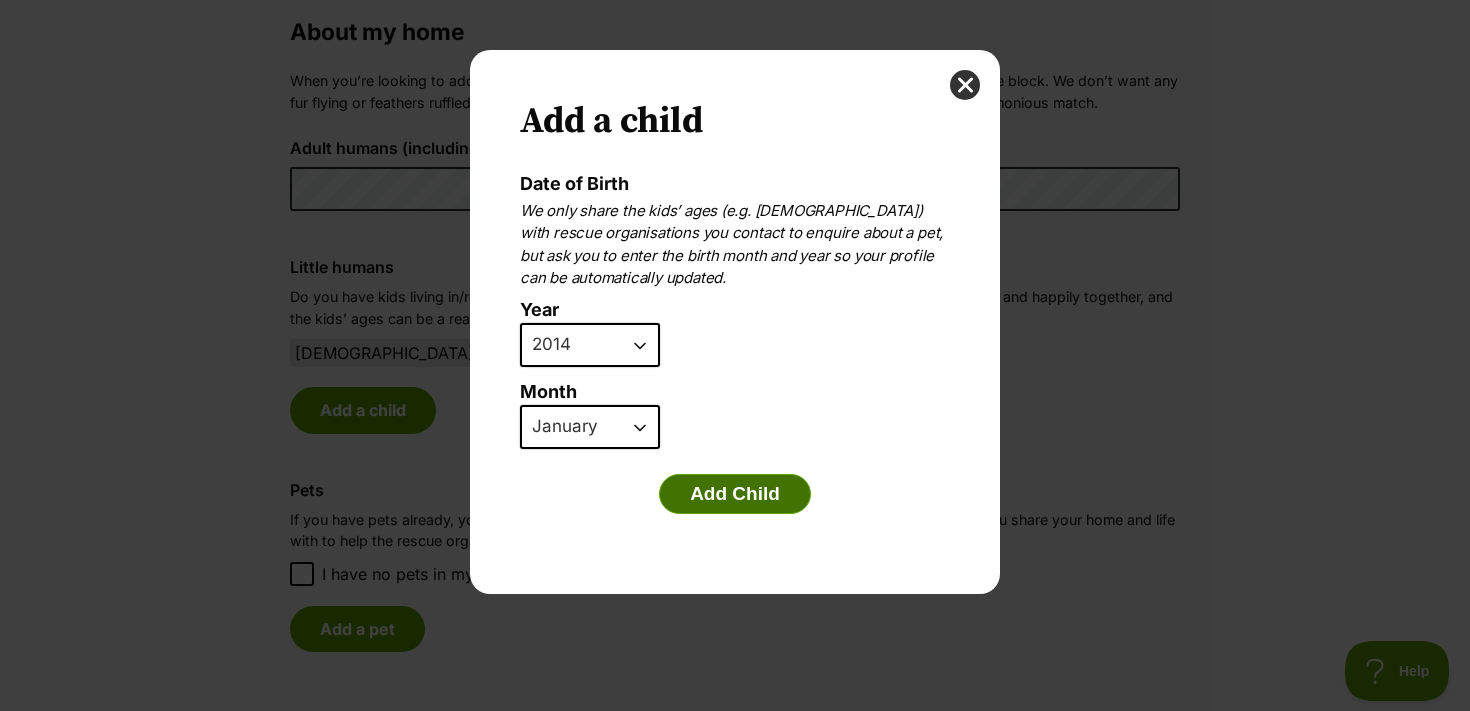 click on "Add Child" at bounding box center [735, 494] 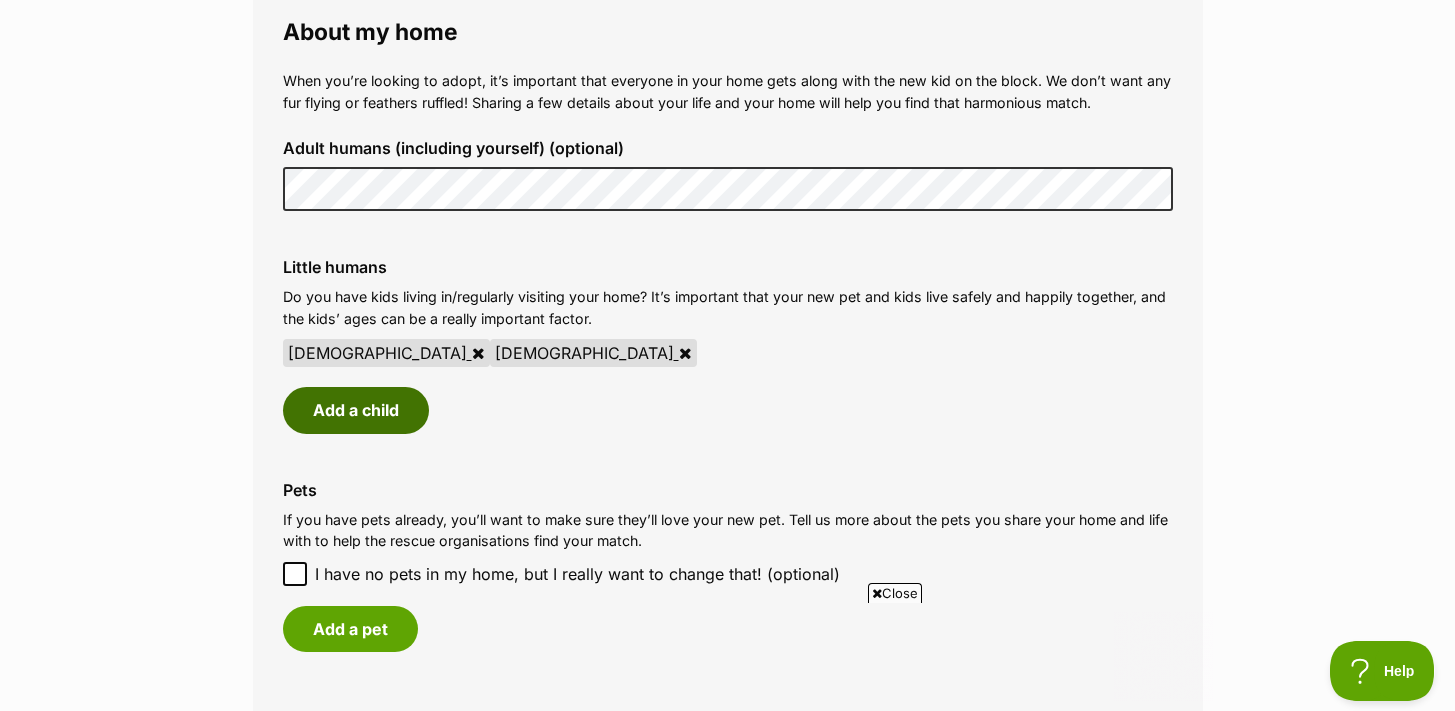 scroll, scrollTop: 0, scrollLeft: 0, axis: both 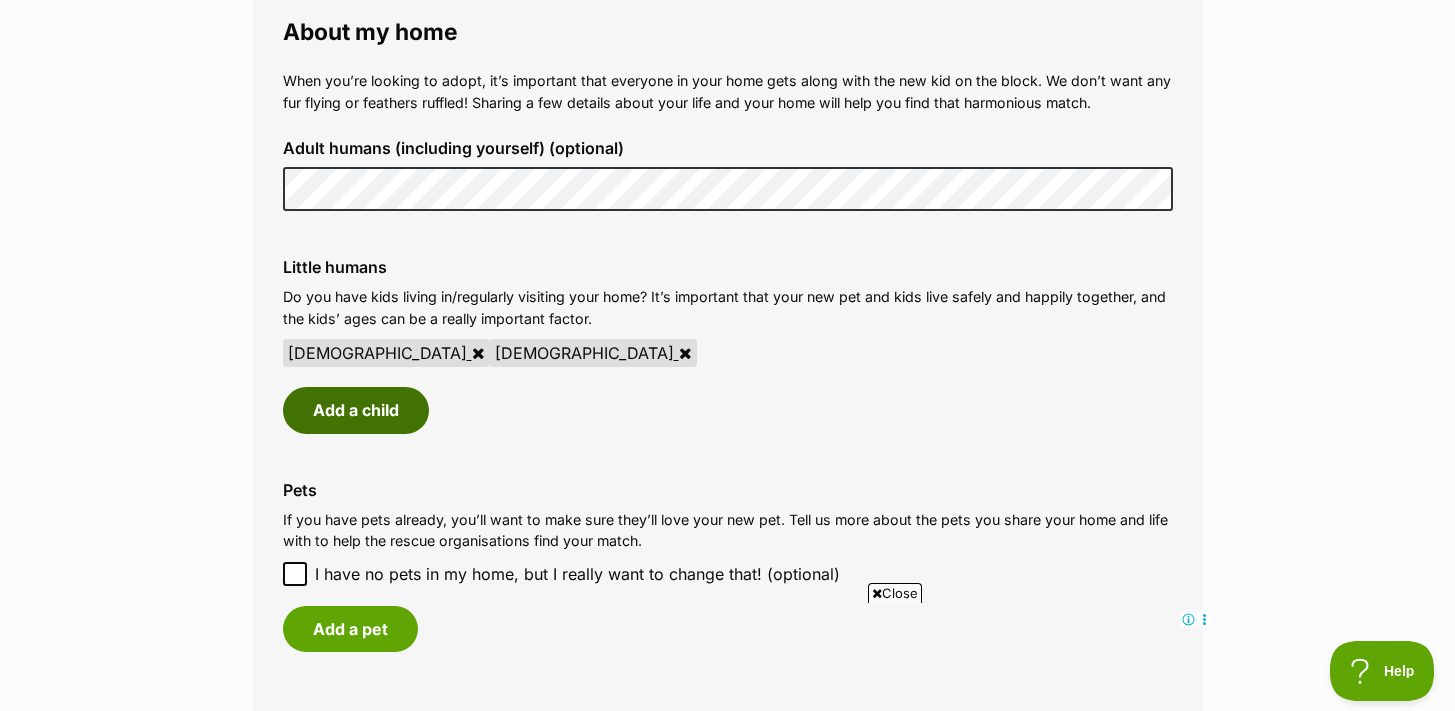 click on "Add a child" at bounding box center (356, 410) 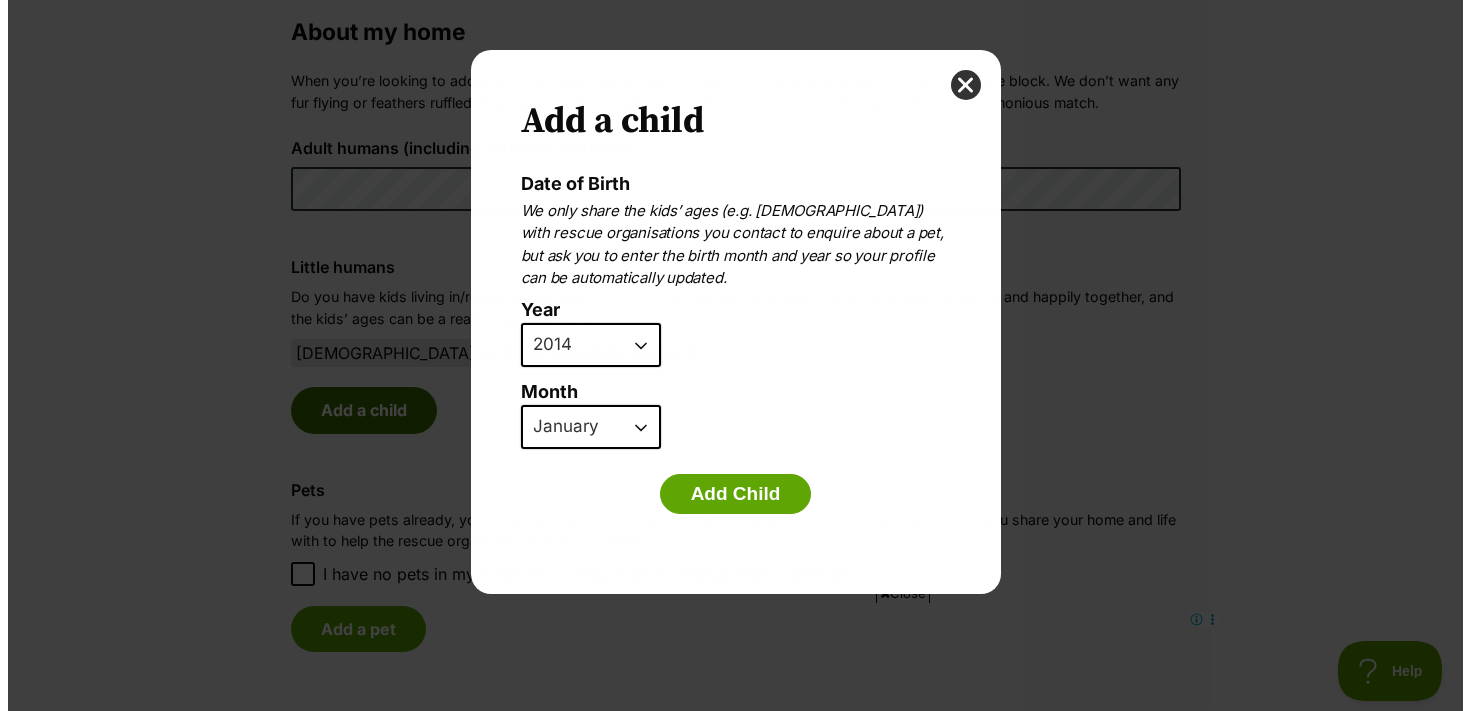 scroll, scrollTop: 0, scrollLeft: 0, axis: both 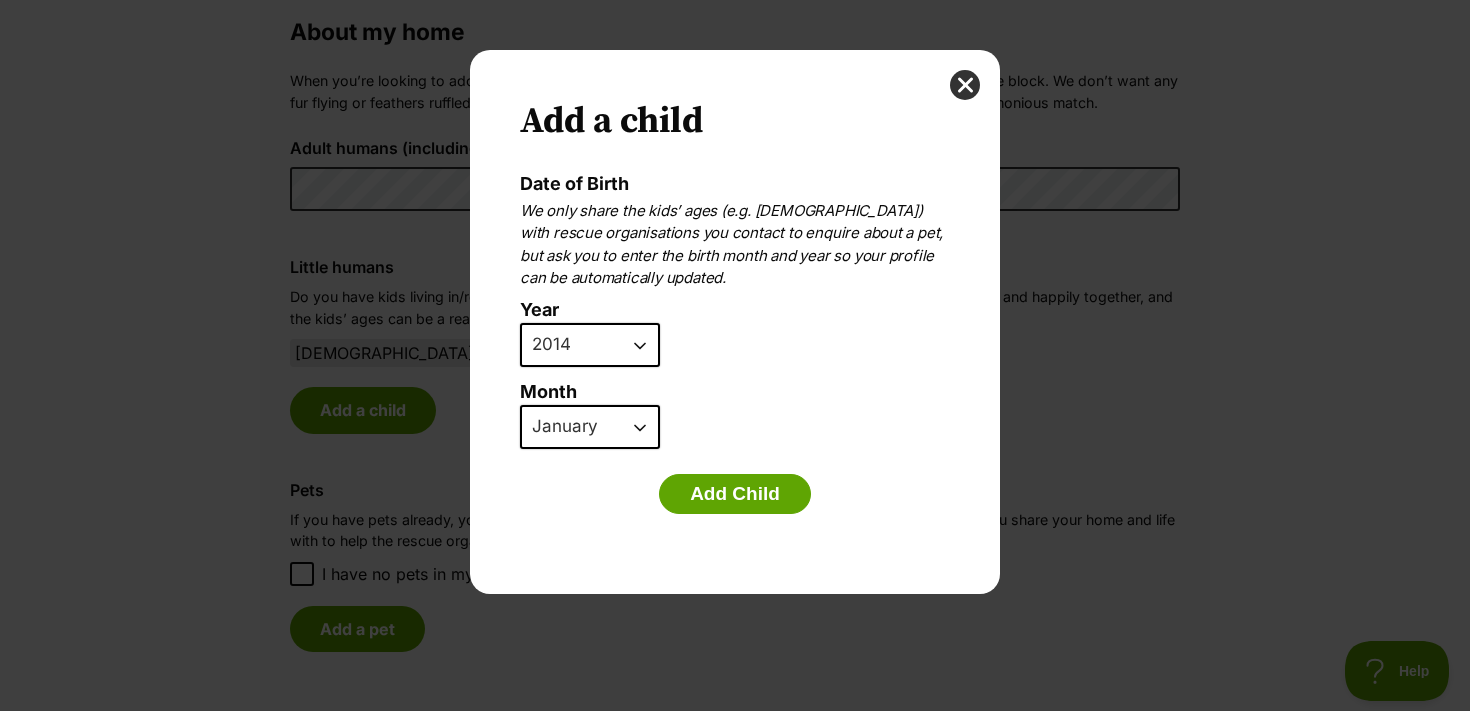 click on "2025
2024
2023
2022
2021
2020
2019
2018
2017
2016
2015
2014
2013
2012
2011
2010
2009
2008
2007" at bounding box center [590, 345] 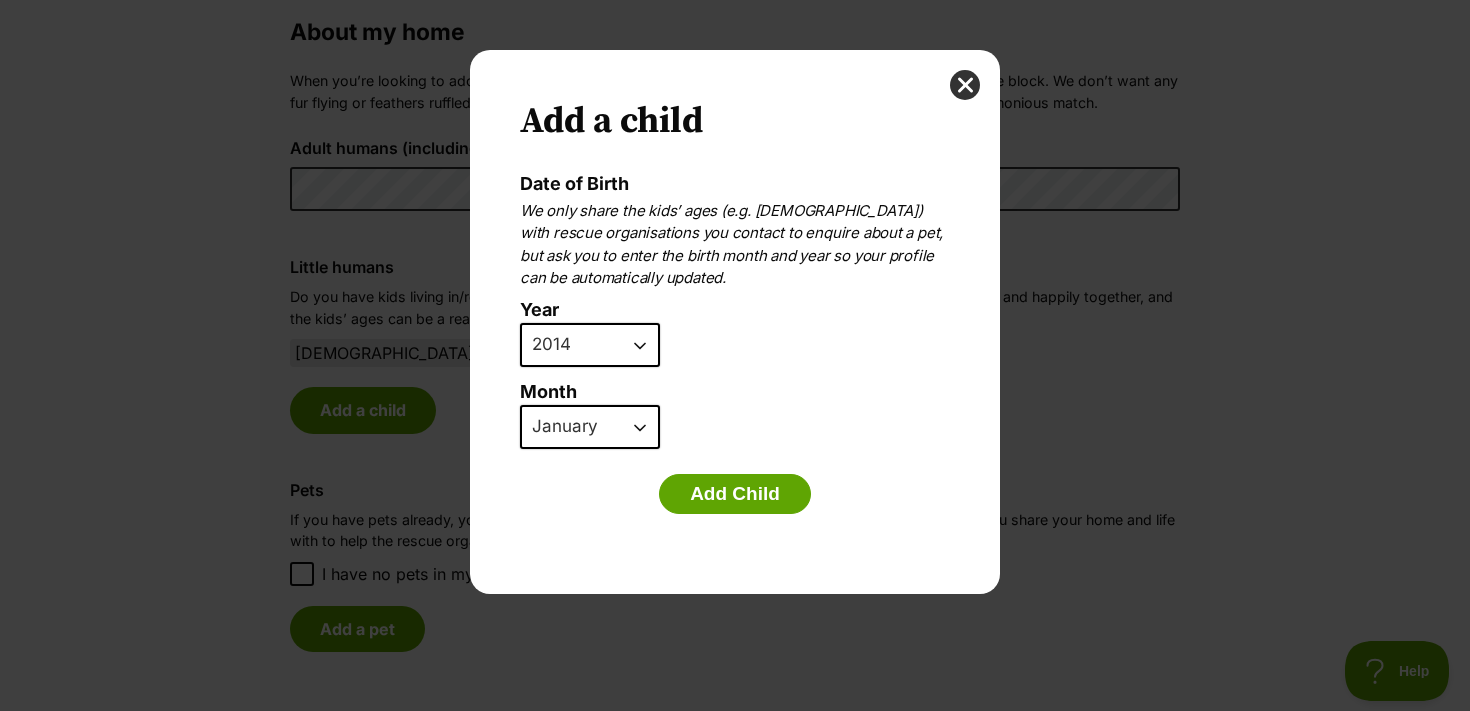 select on "2010" 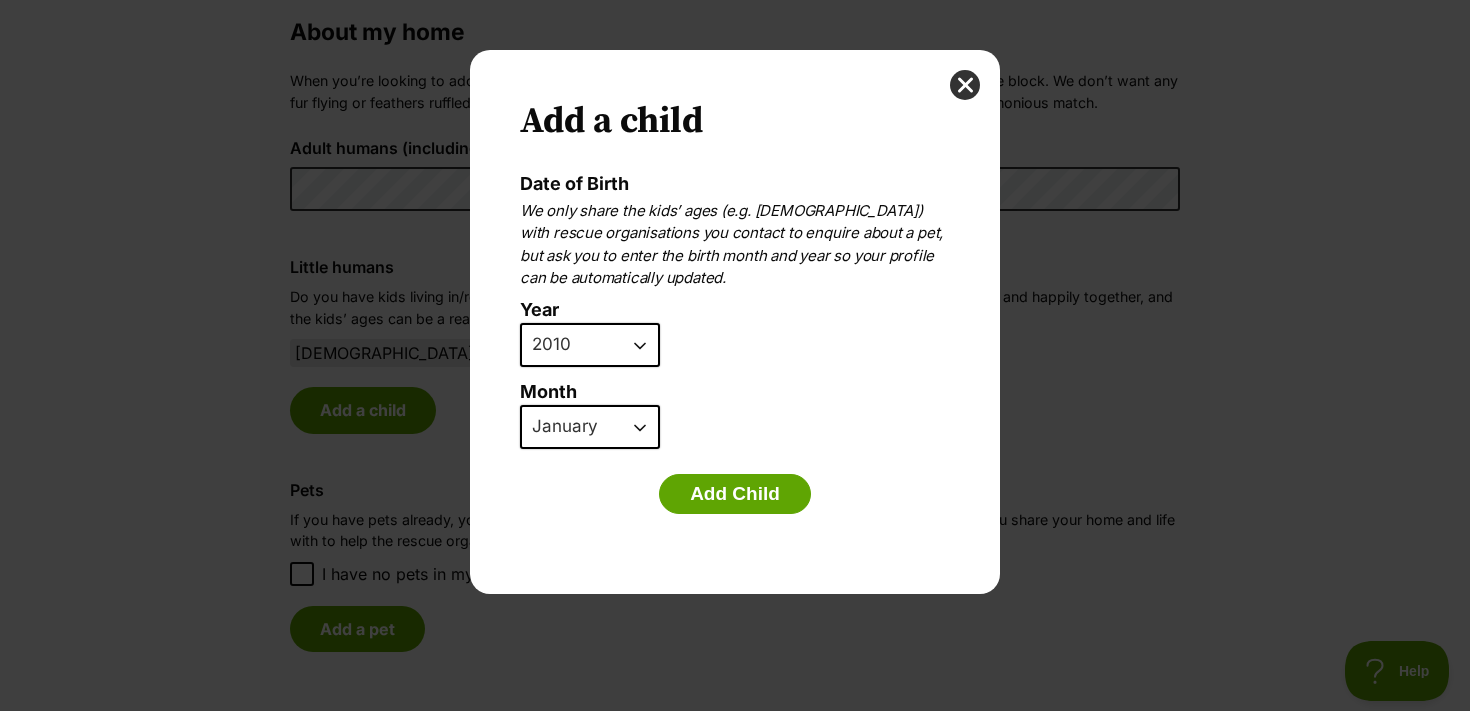 click on "January
February
March
April
May
June
July
August
September
October
November
December" at bounding box center (590, 427) 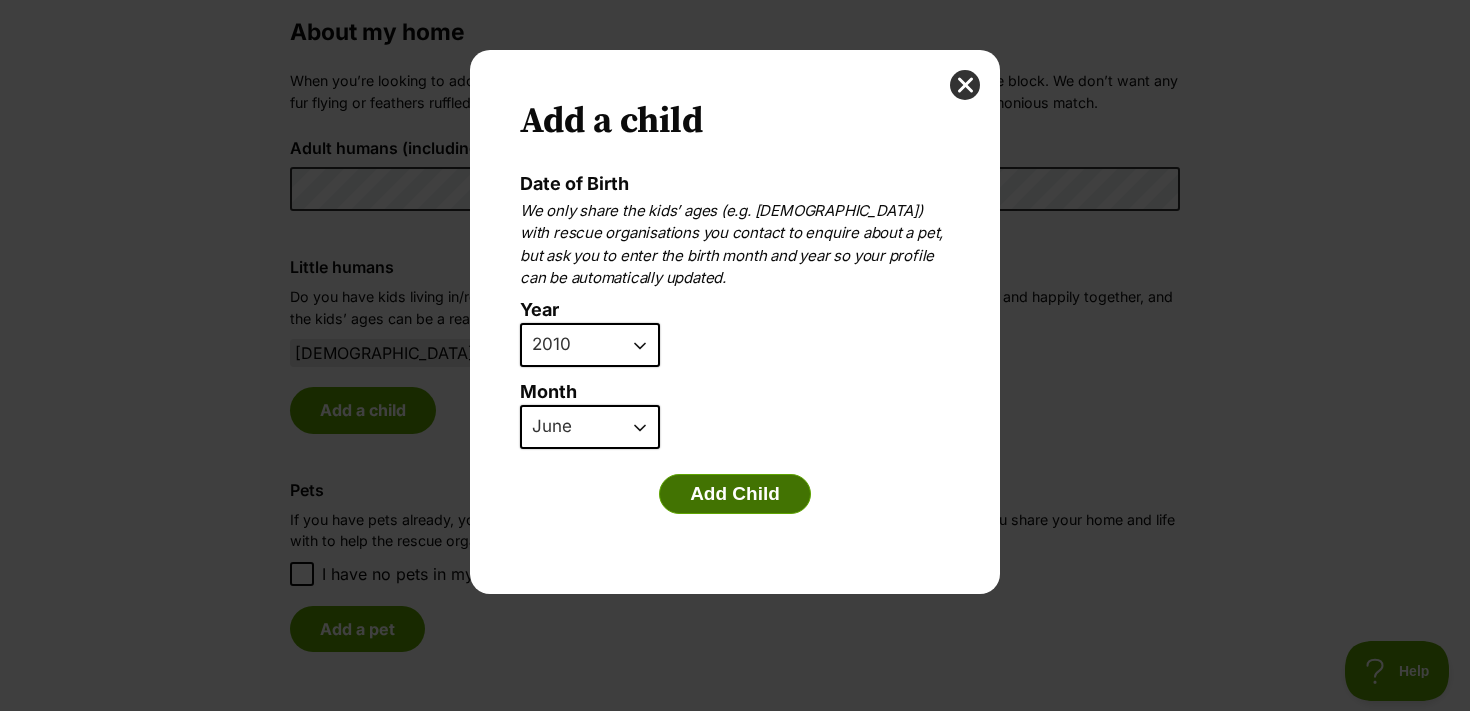 click on "Add Child" at bounding box center (735, 494) 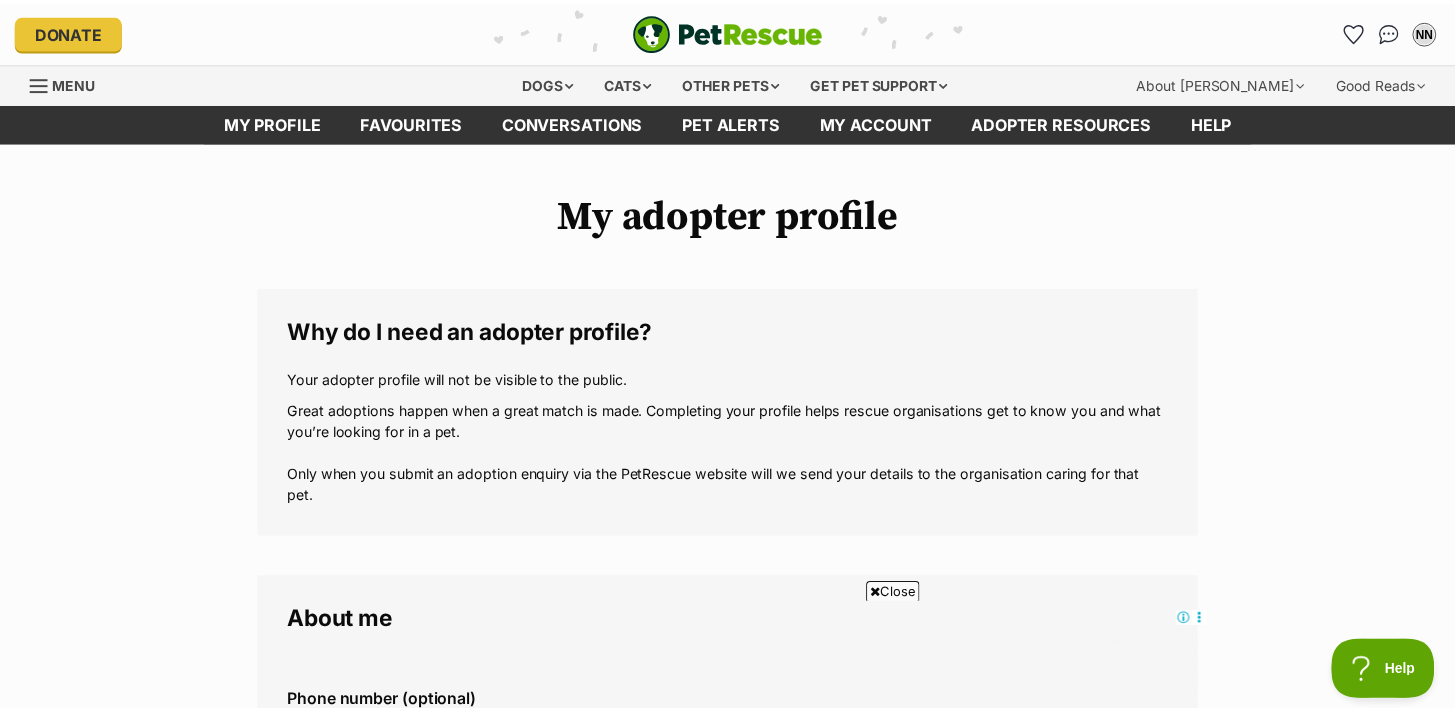 scroll, scrollTop: 1485, scrollLeft: 0, axis: vertical 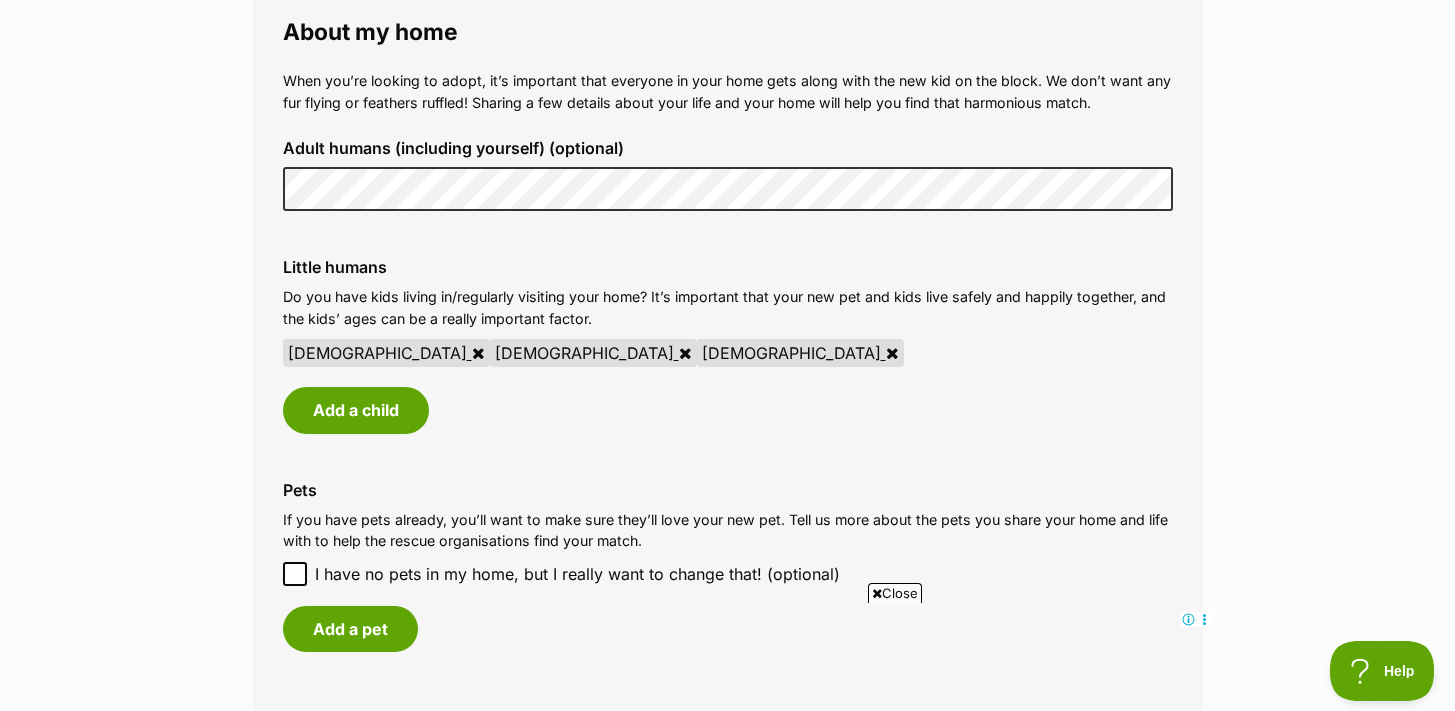 click at bounding box center [892, 353] 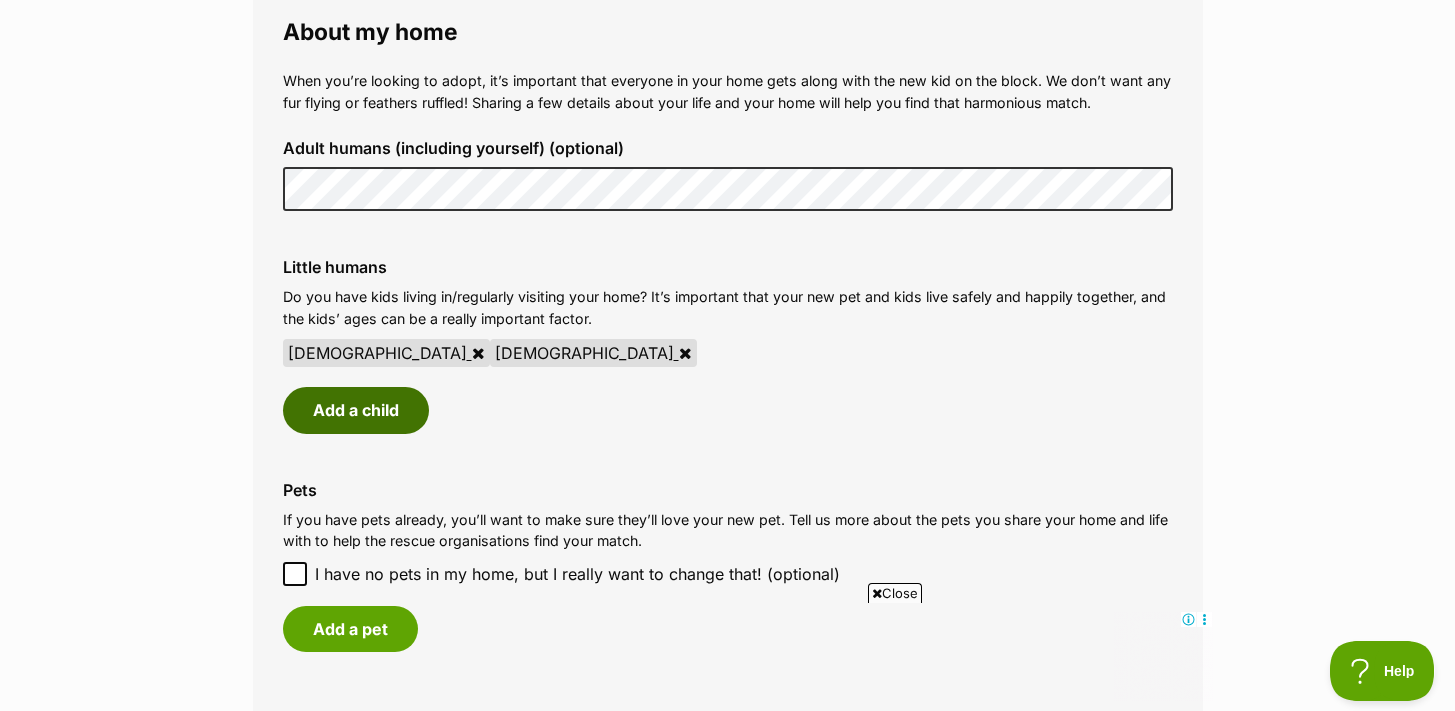 click on "Add a child" at bounding box center (356, 410) 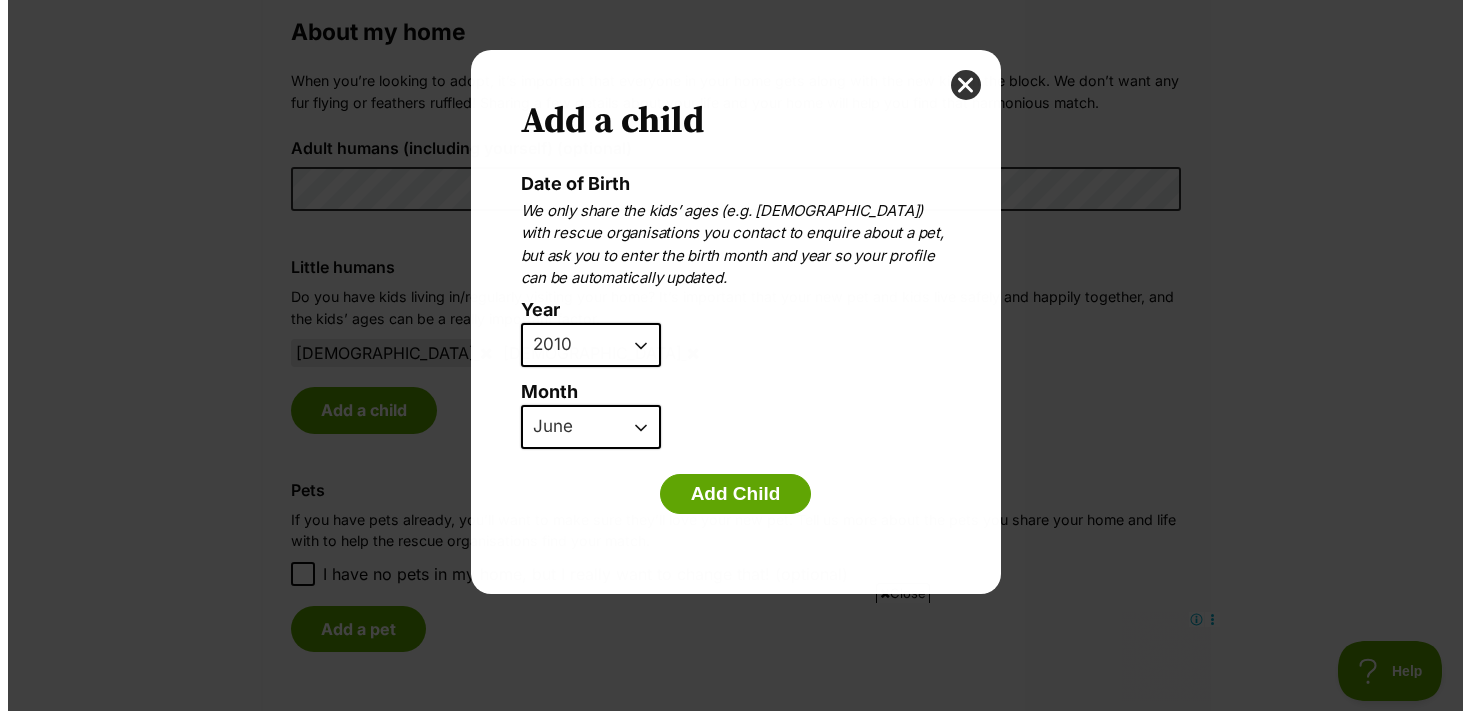 scroll, scrollTop: 0, scrollLeft: 0, axis: both 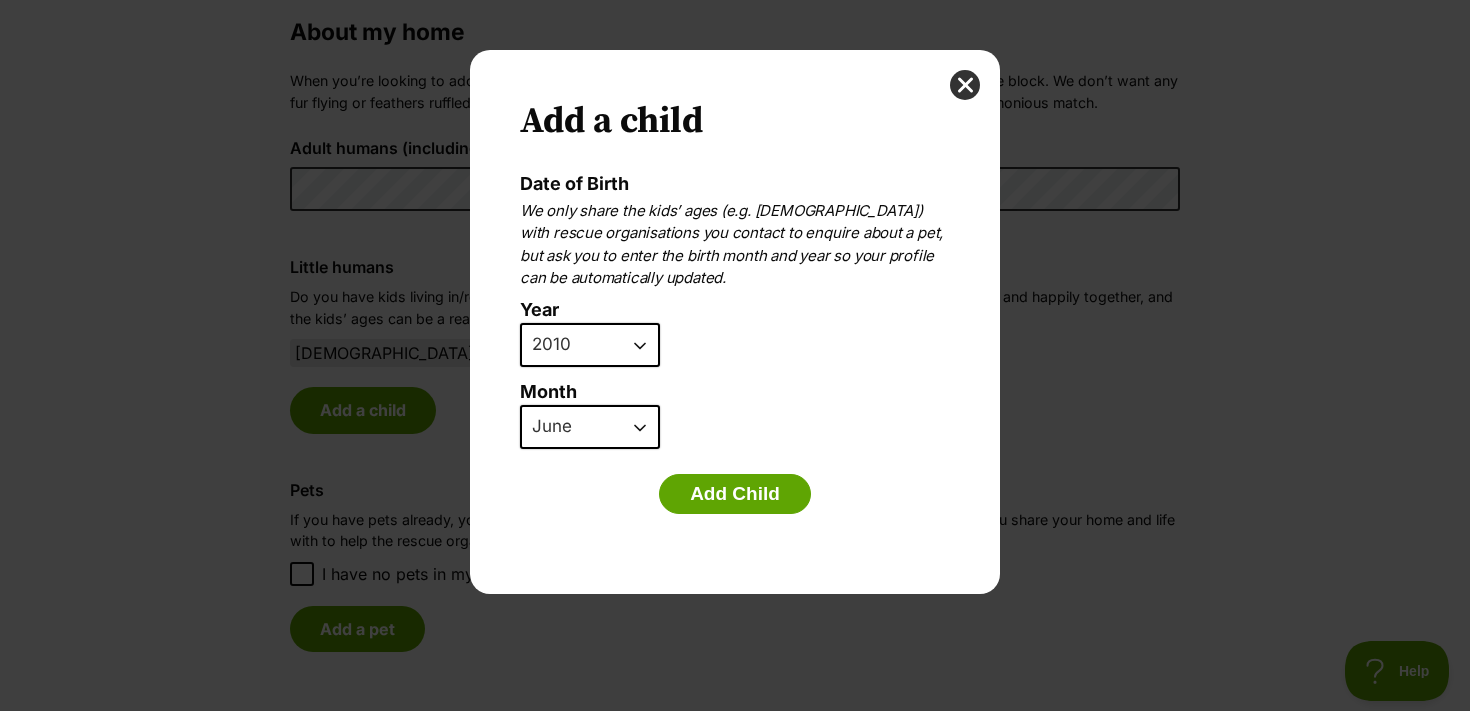 click on "2025
2024
2023
2022
2021
2020
2019
2018
2017
2016
2015
2014
2013
2012
2011
2010
2009
2008
2007" at bounding box center [590, 345] 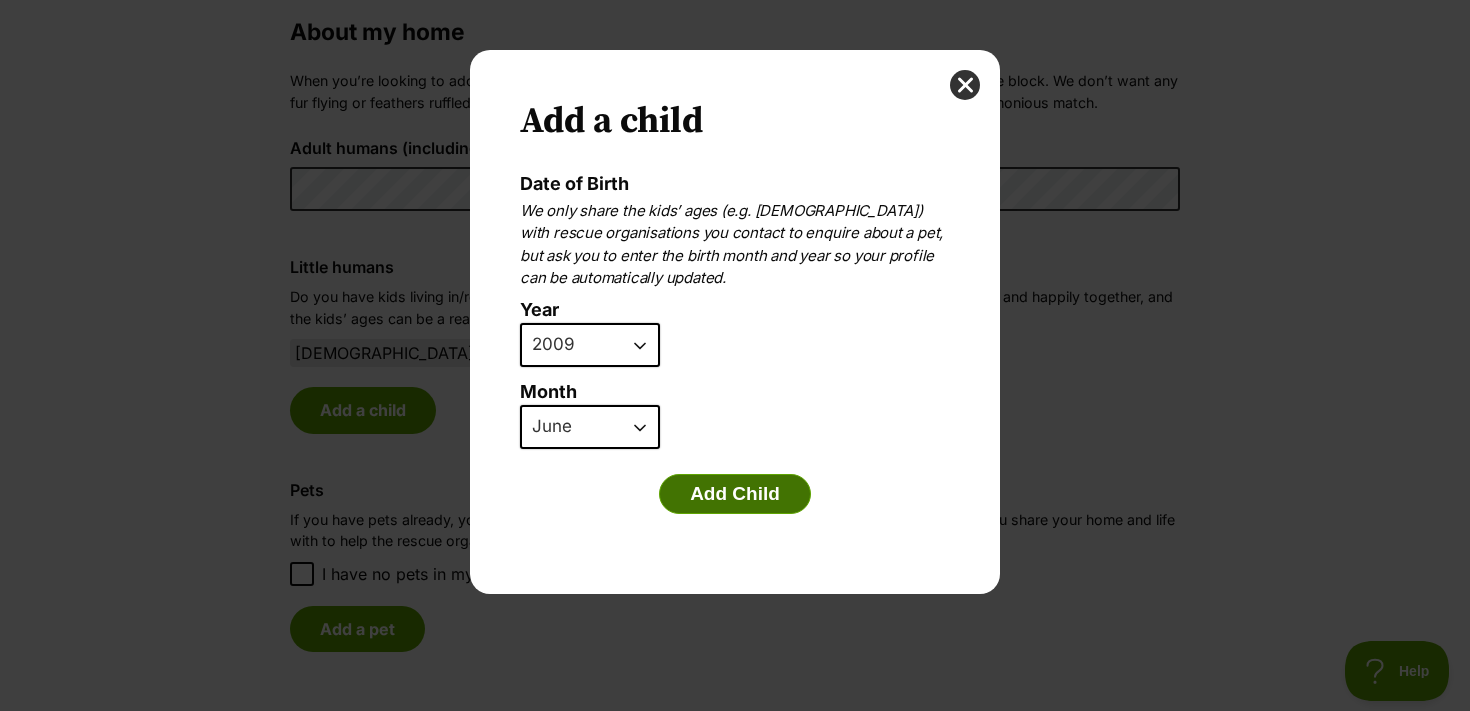 click on "Add Child" at bounding box center [735, 494] 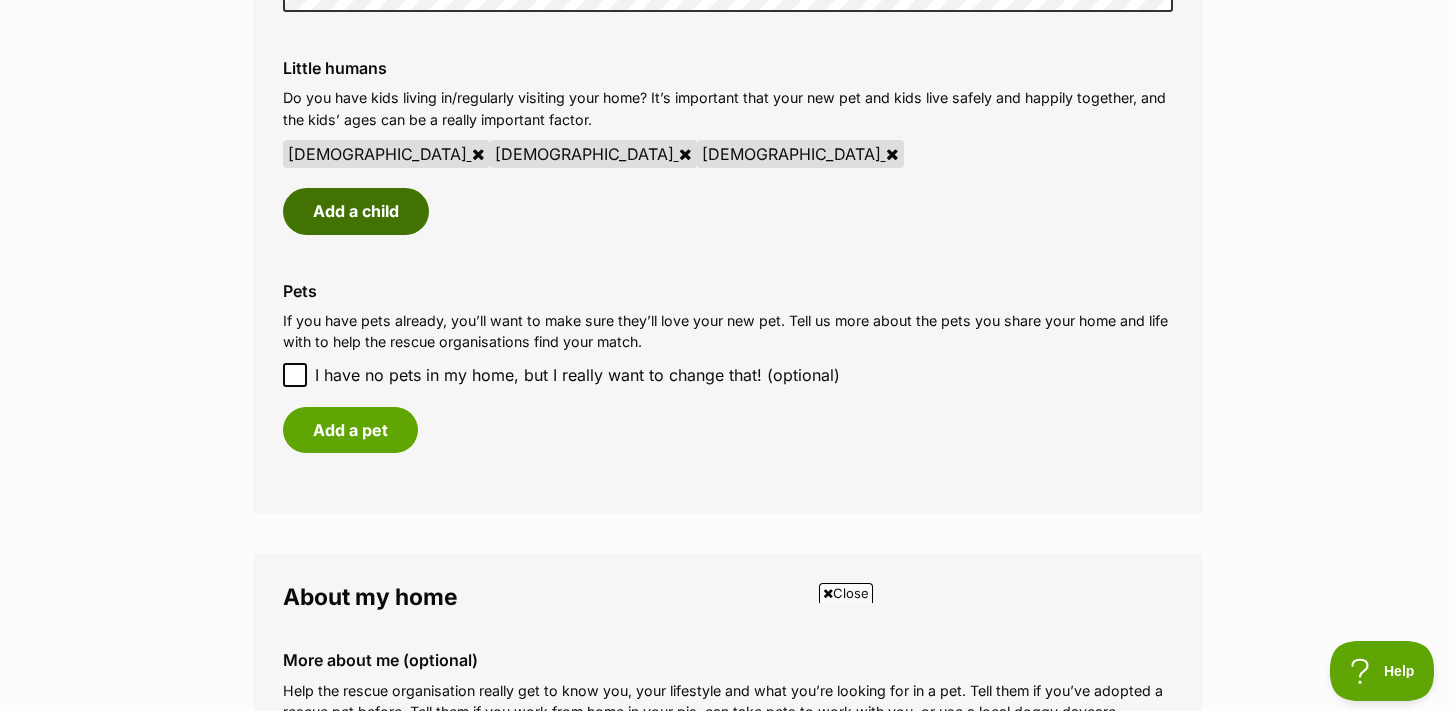 scroll, scrollTop: 1721, scrollLeft: 0, axis: vertical 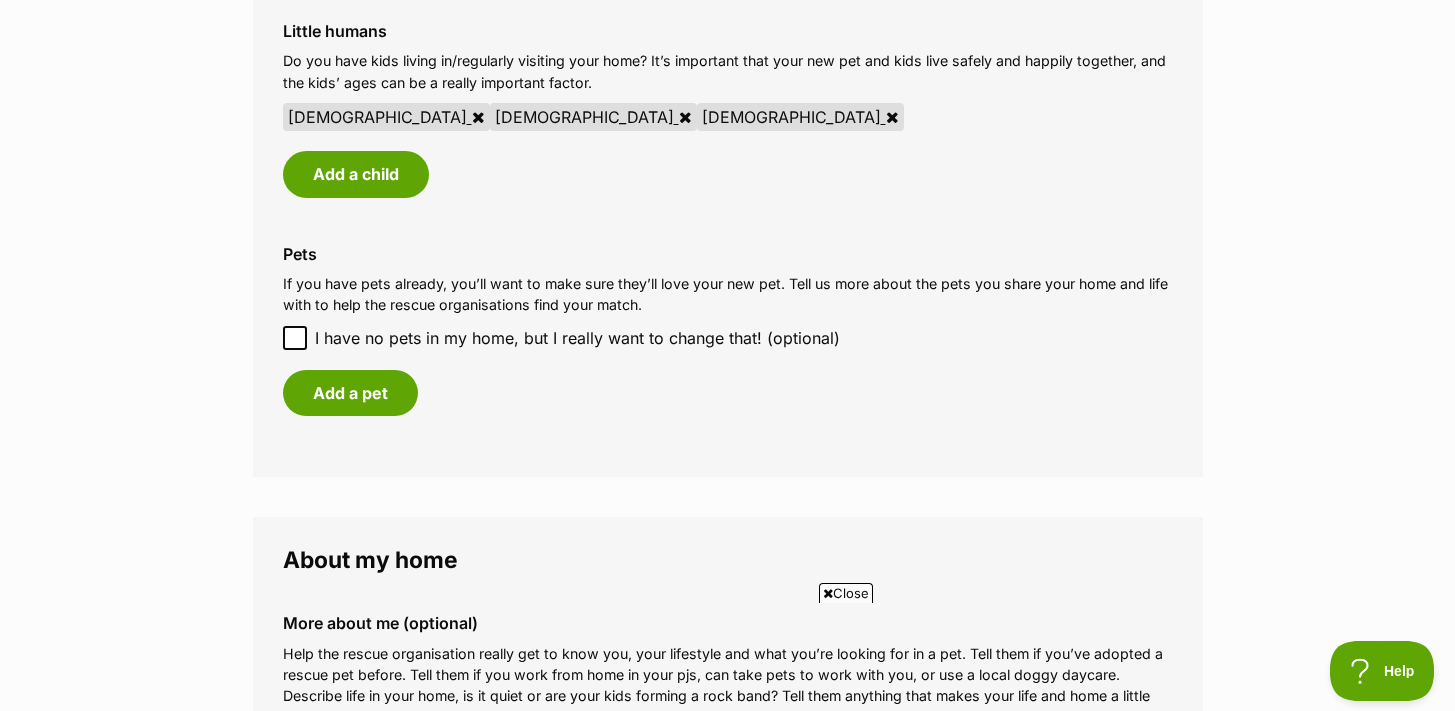 click 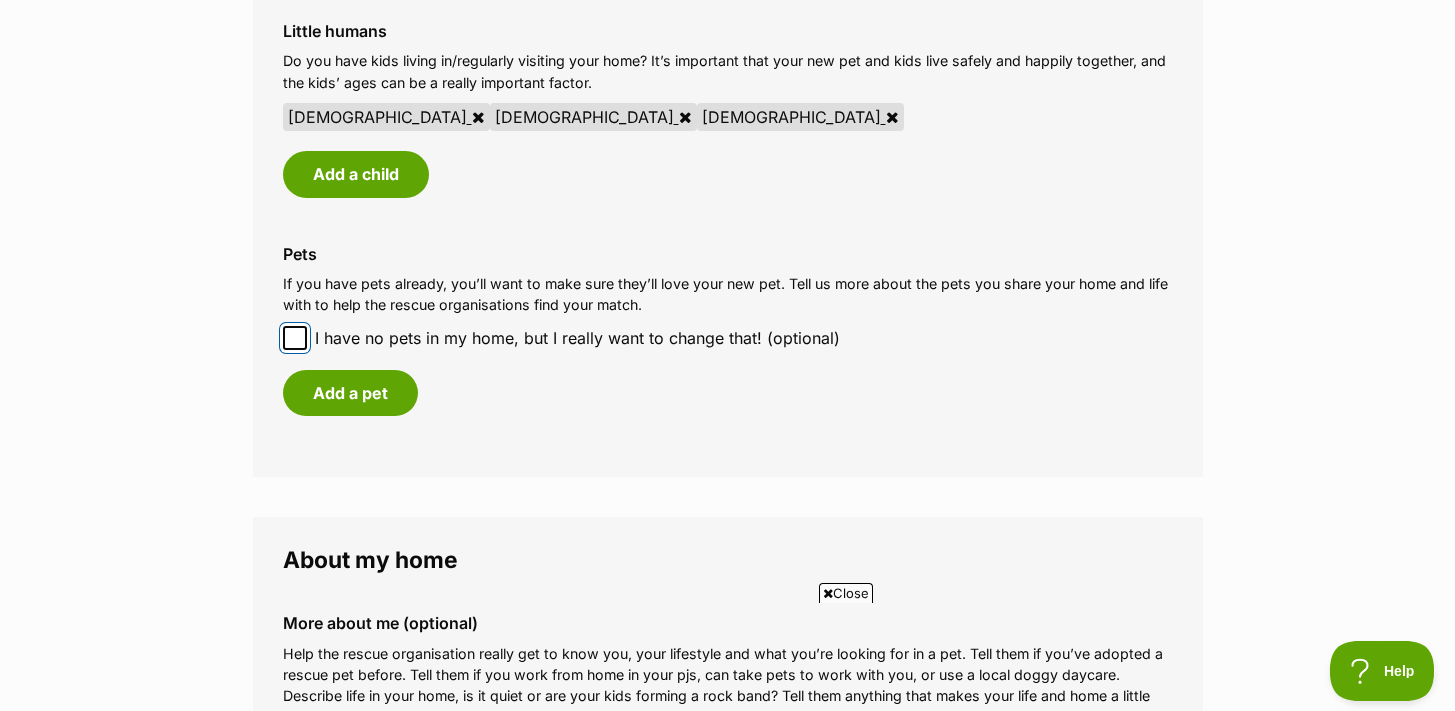 click on "I have no pets in my home, but I really want to change that! (optional)" at bounding box center [295, 338] 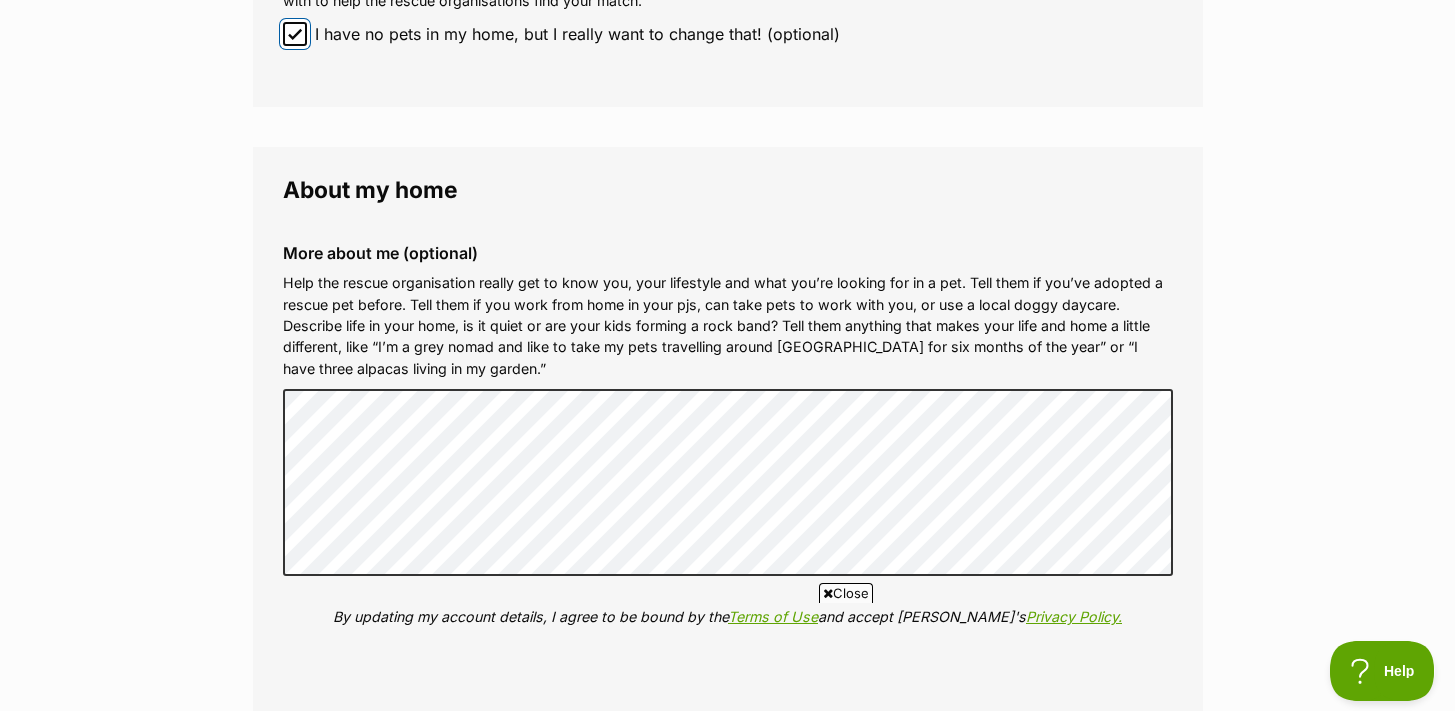 scroll, scrollTop: 2051, scrollLeft: 0, axis: vertical 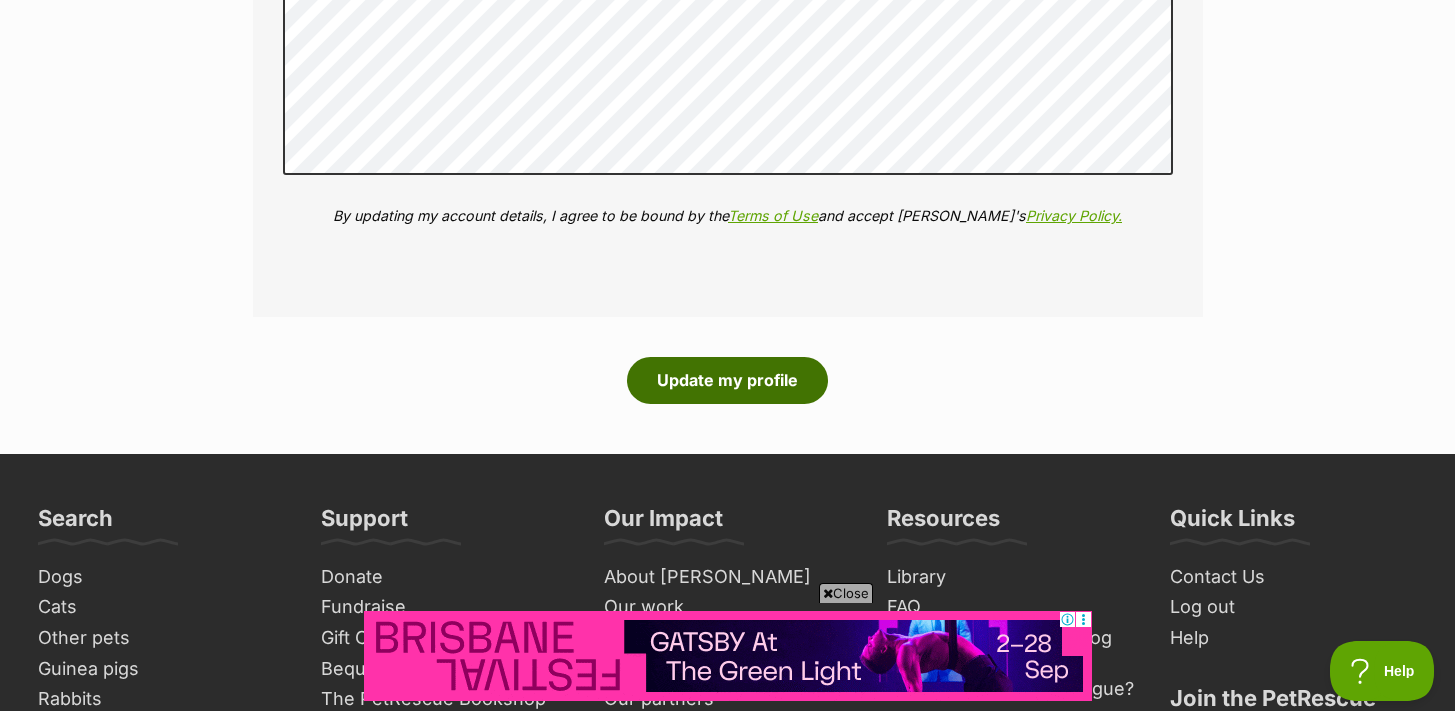 click on "Update my profile" at bounding box center (727, 380) 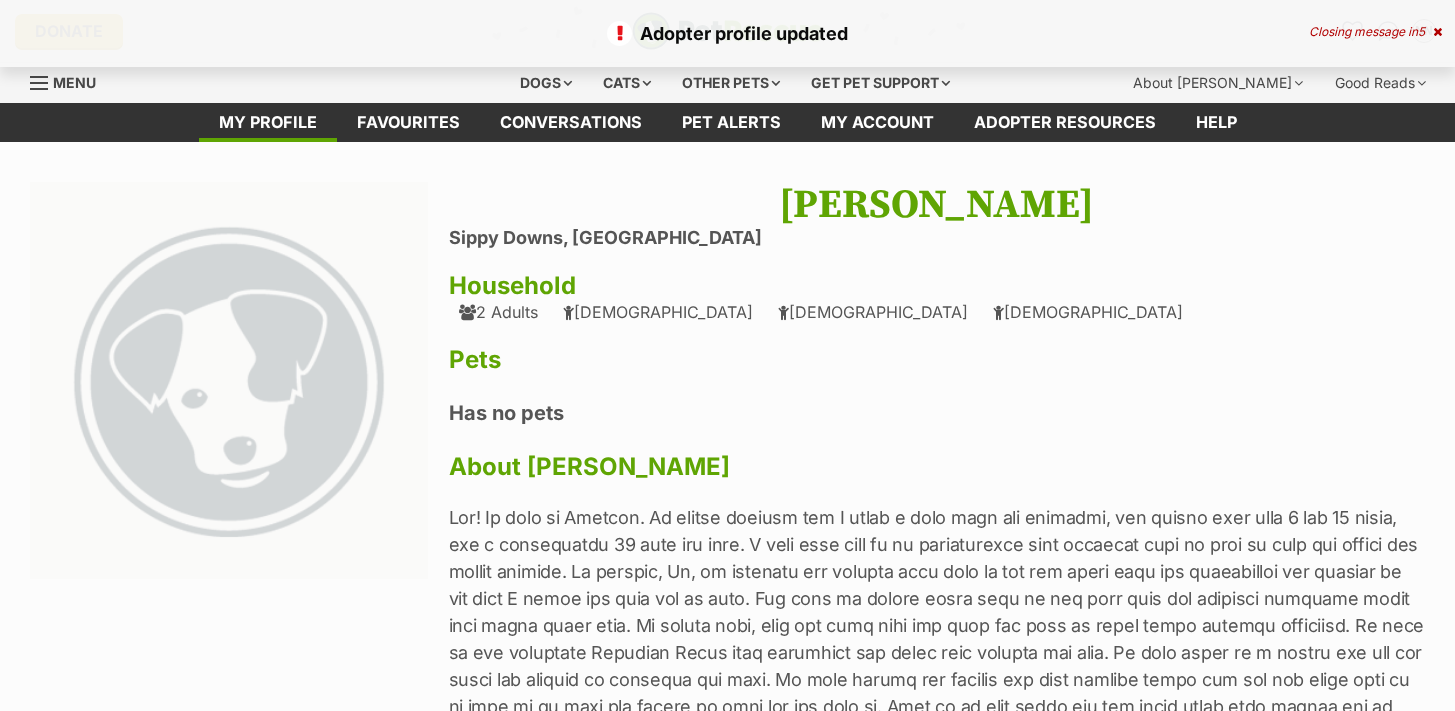 scroll, scrollTop: 0, scrollLeft: 0, axis: both 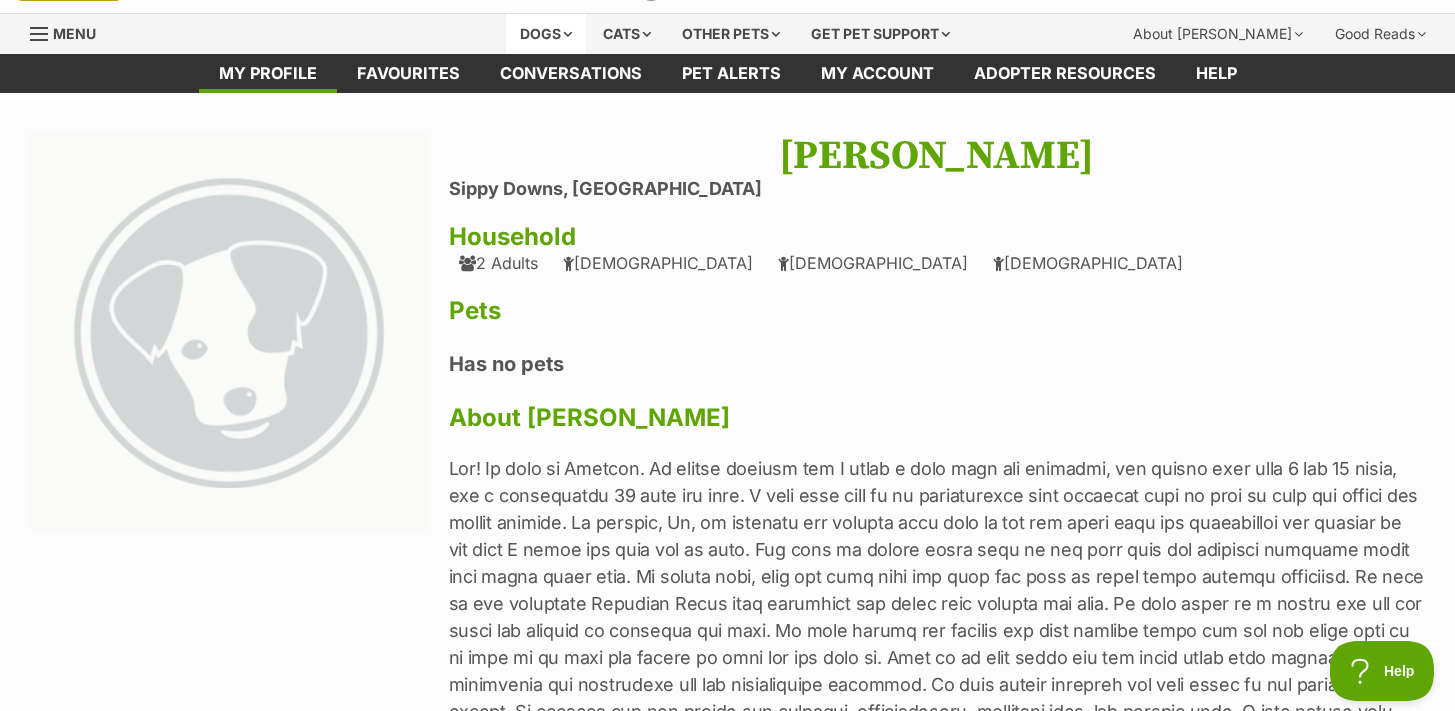 click on "Dogs" at bounding box center (546, 34) 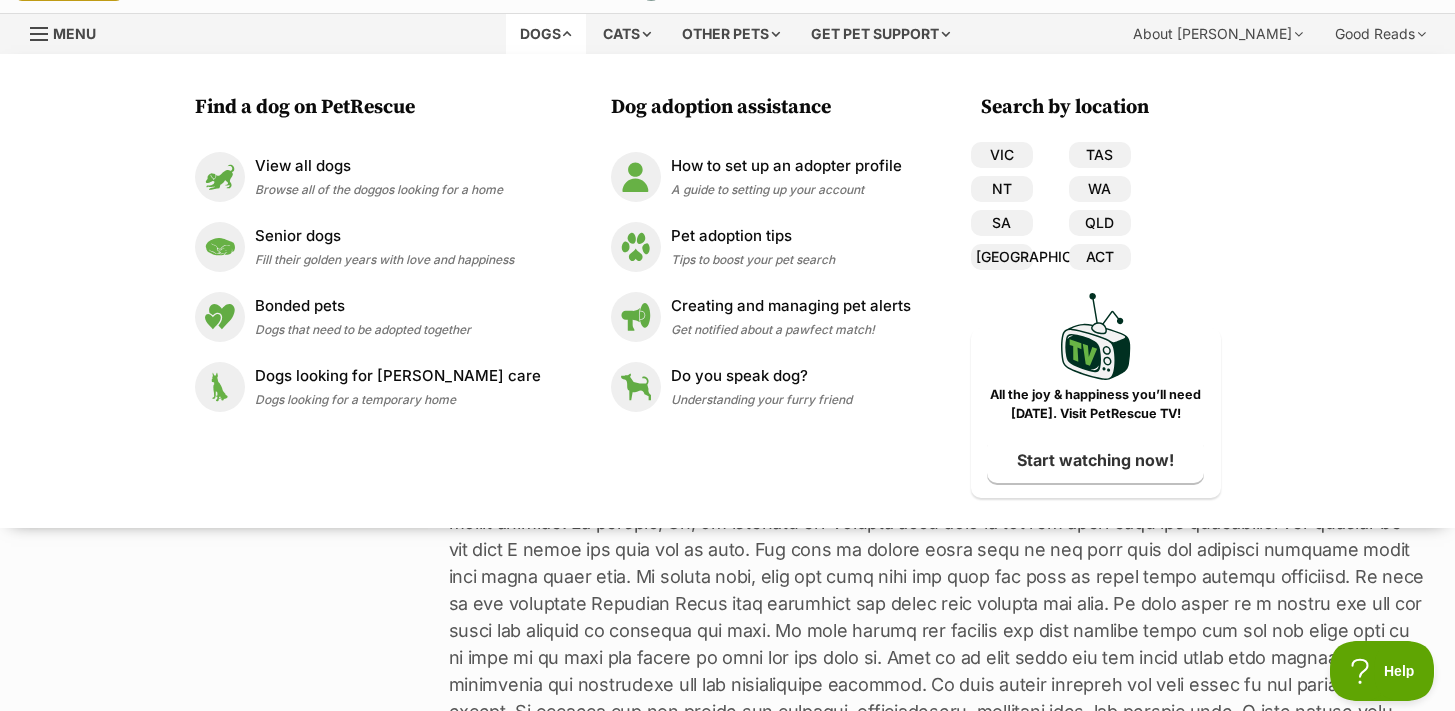 click on "Next Prev 1" at bounding box center [239, 454] 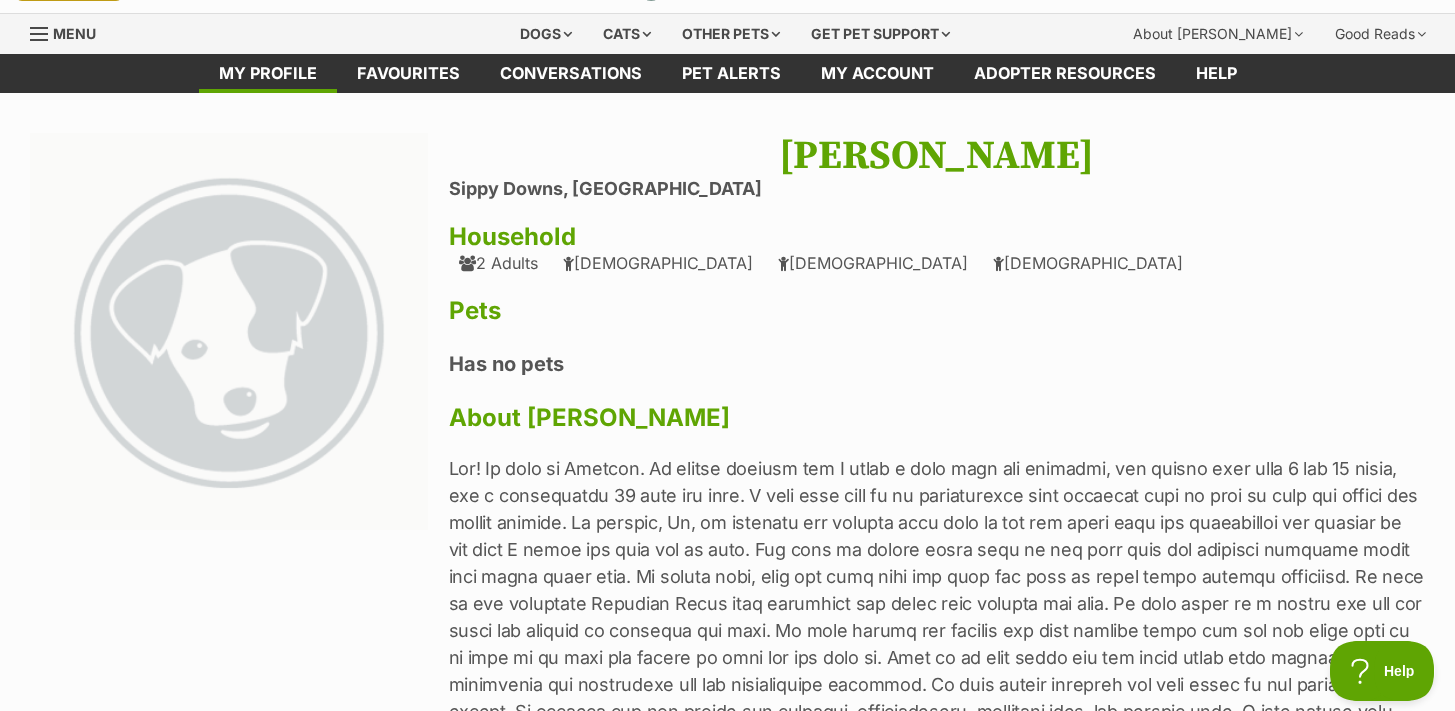 click on "Menu" at bounding box center (70, 32) 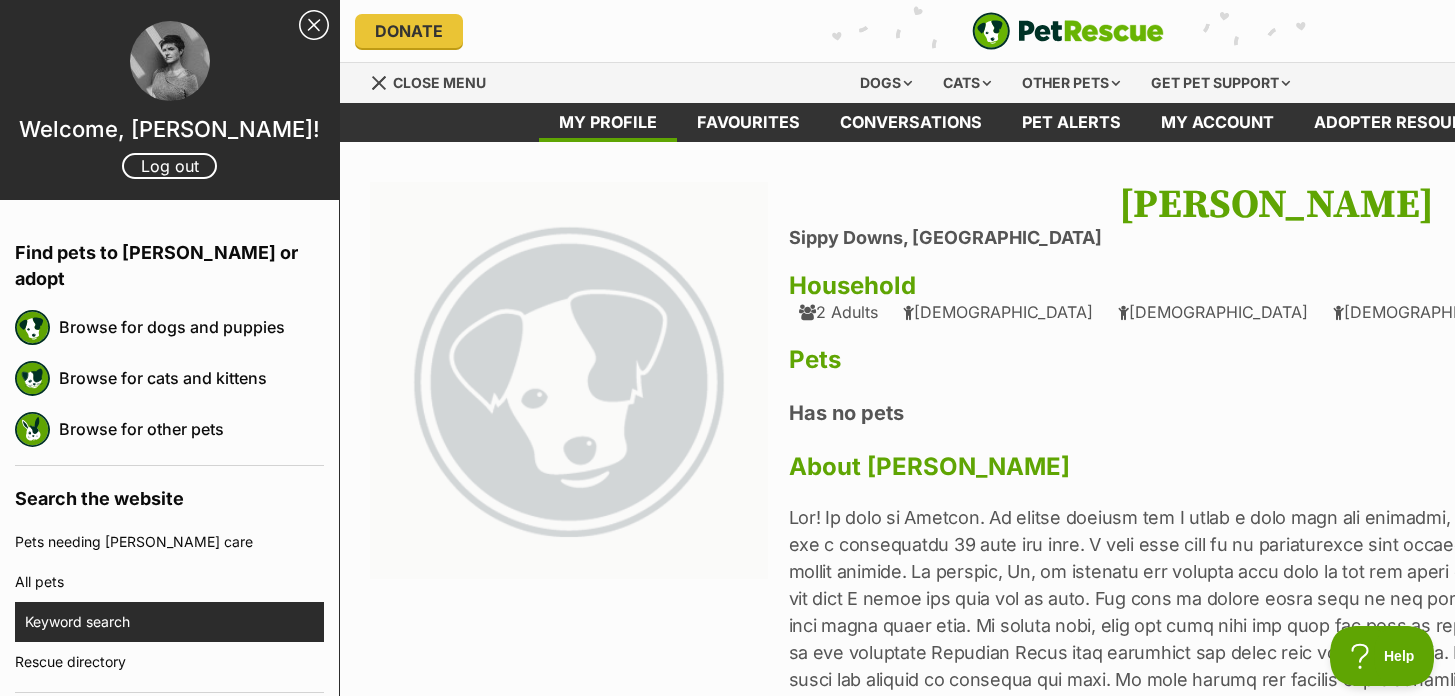 scroll, scrollTop: 0, scrollLeft: 0, axis: both 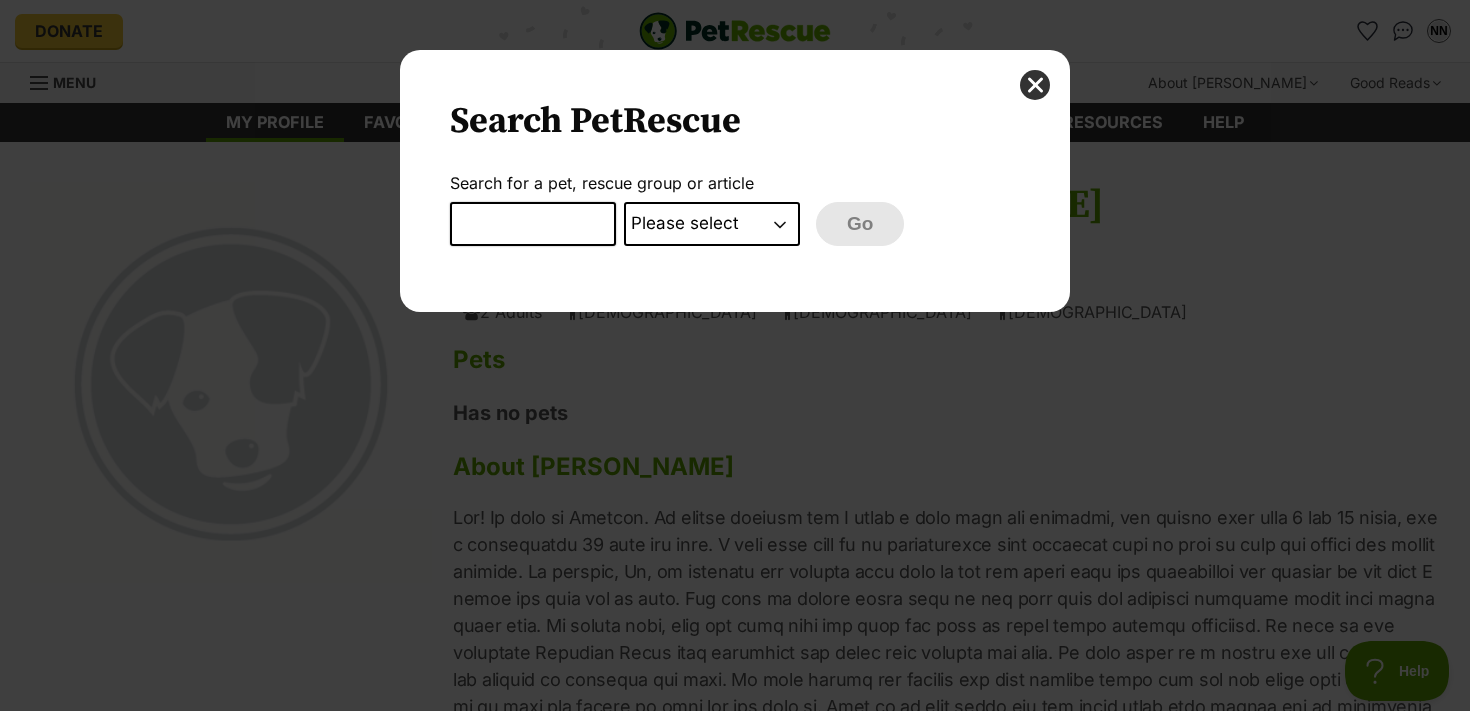 click at bounding box center [533, 224] 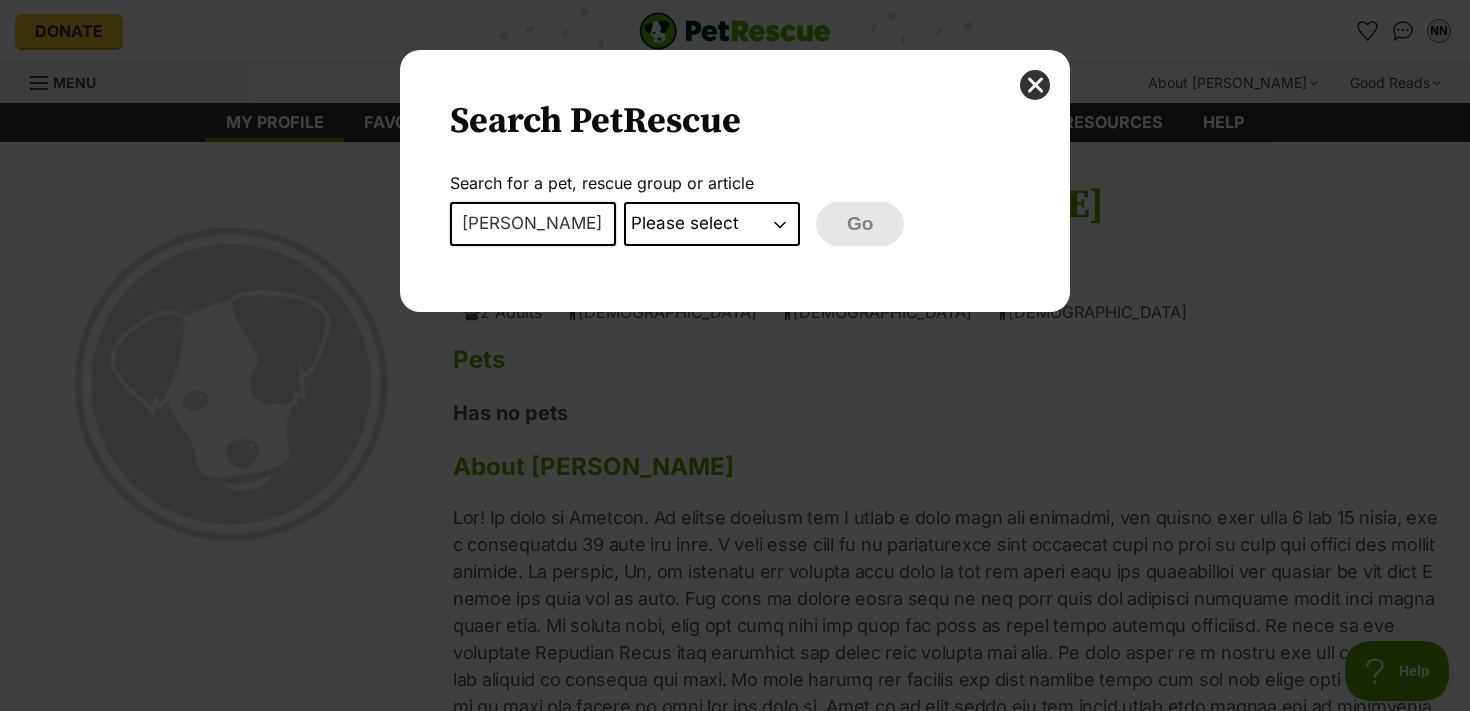 type on "minnie" 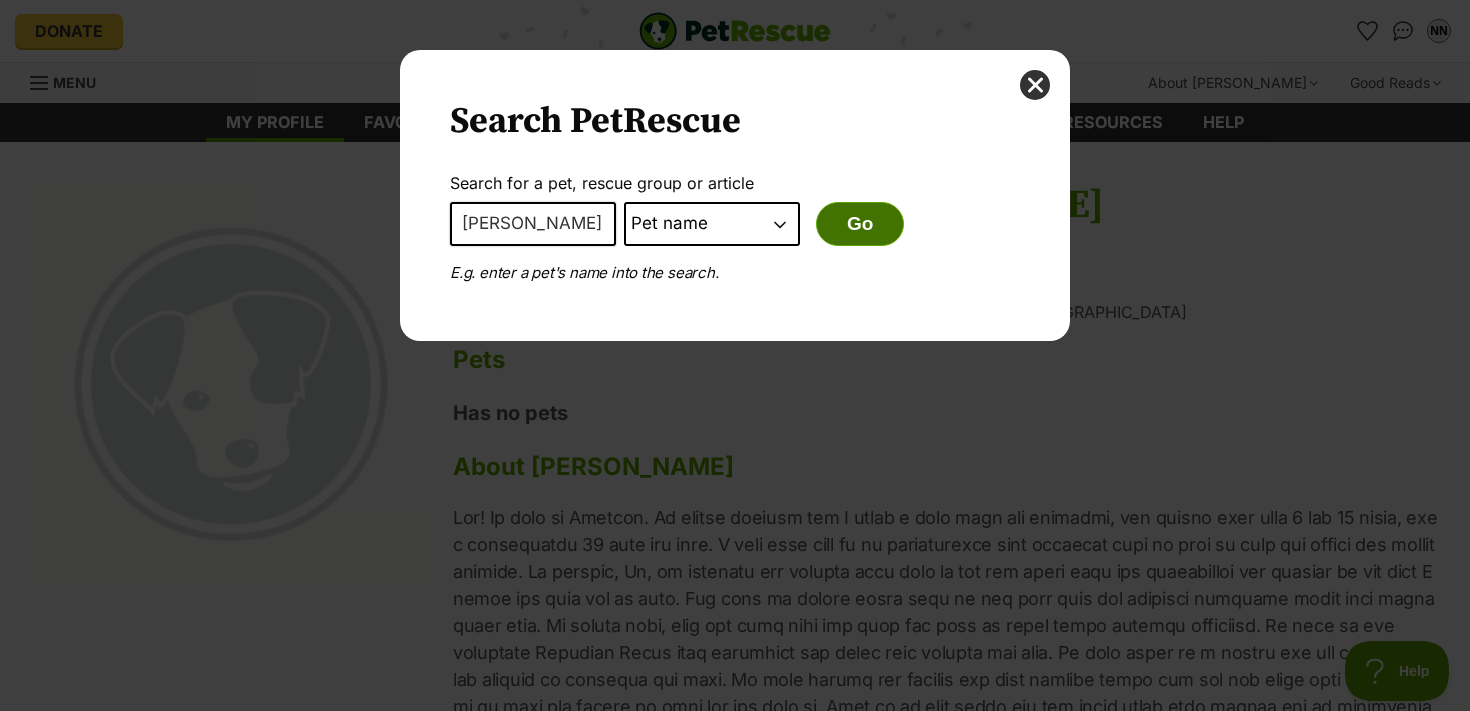 click on "Go" at bounding box center [860, 224] 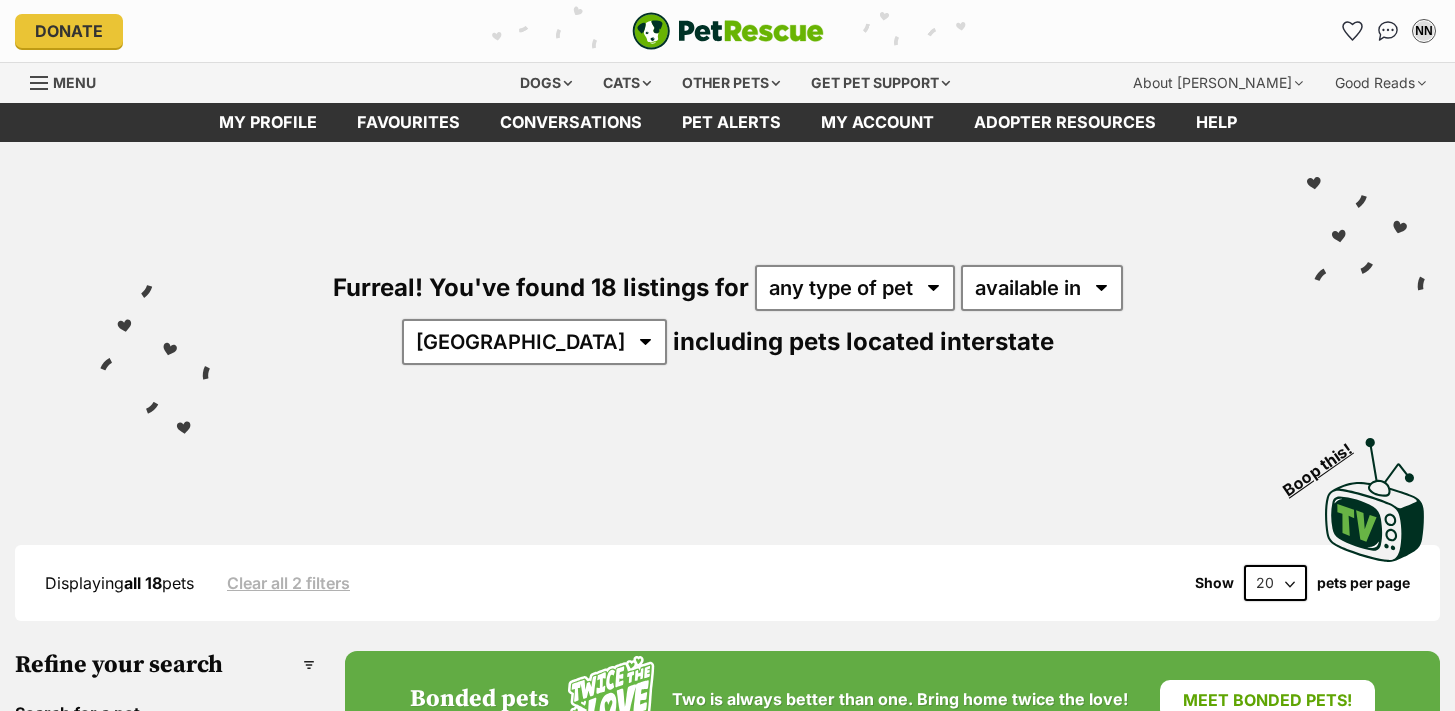 scroll, scrollTop: 0, scrollLeft: 0, axis: both 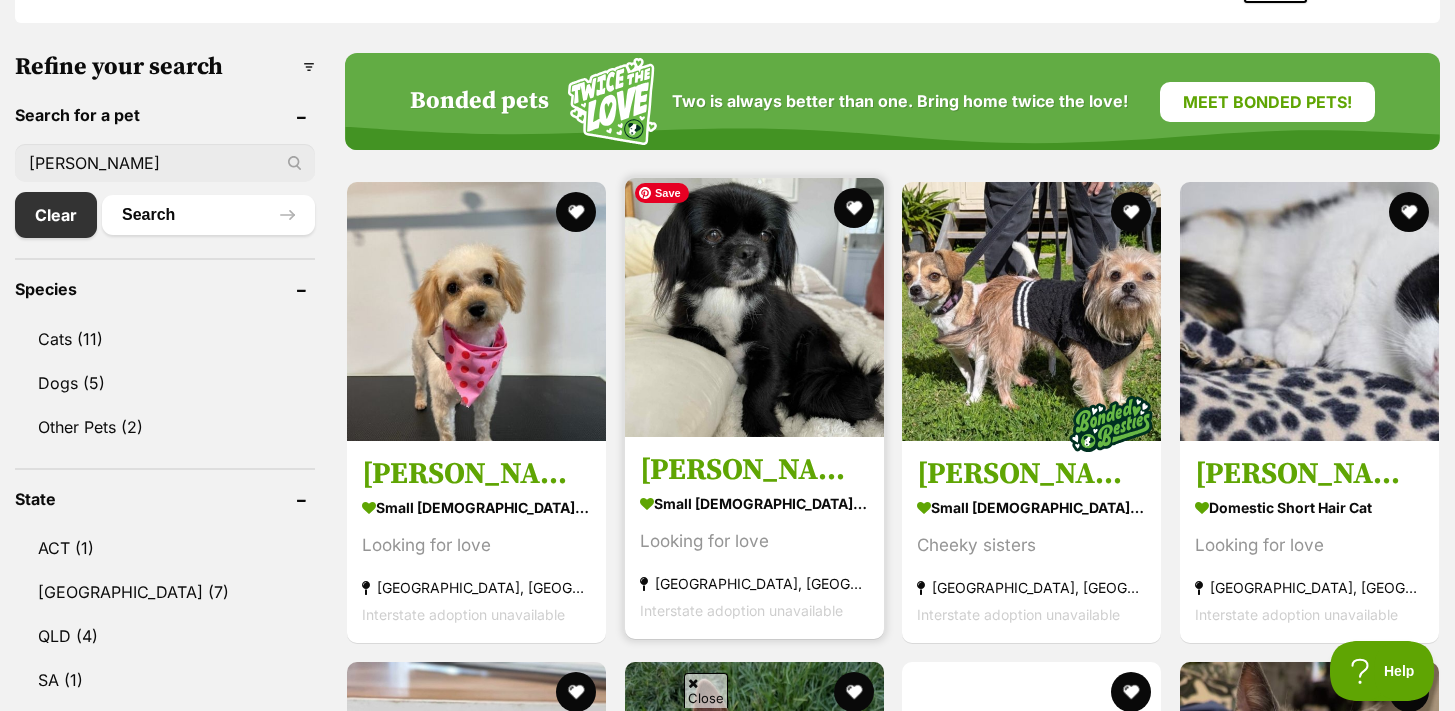 click at bounding box center [754, 307] 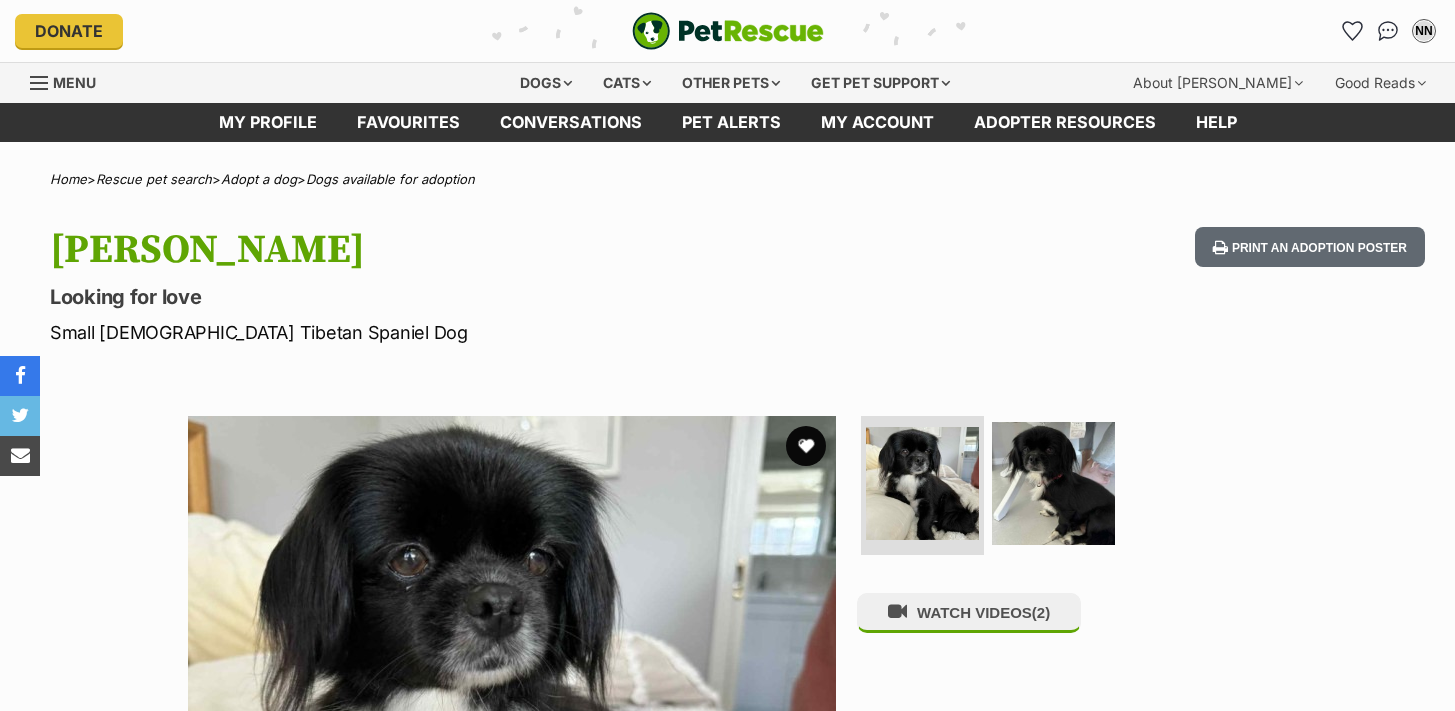 scroll, scrollTop: 0, scrollLeft: 0, axis: both 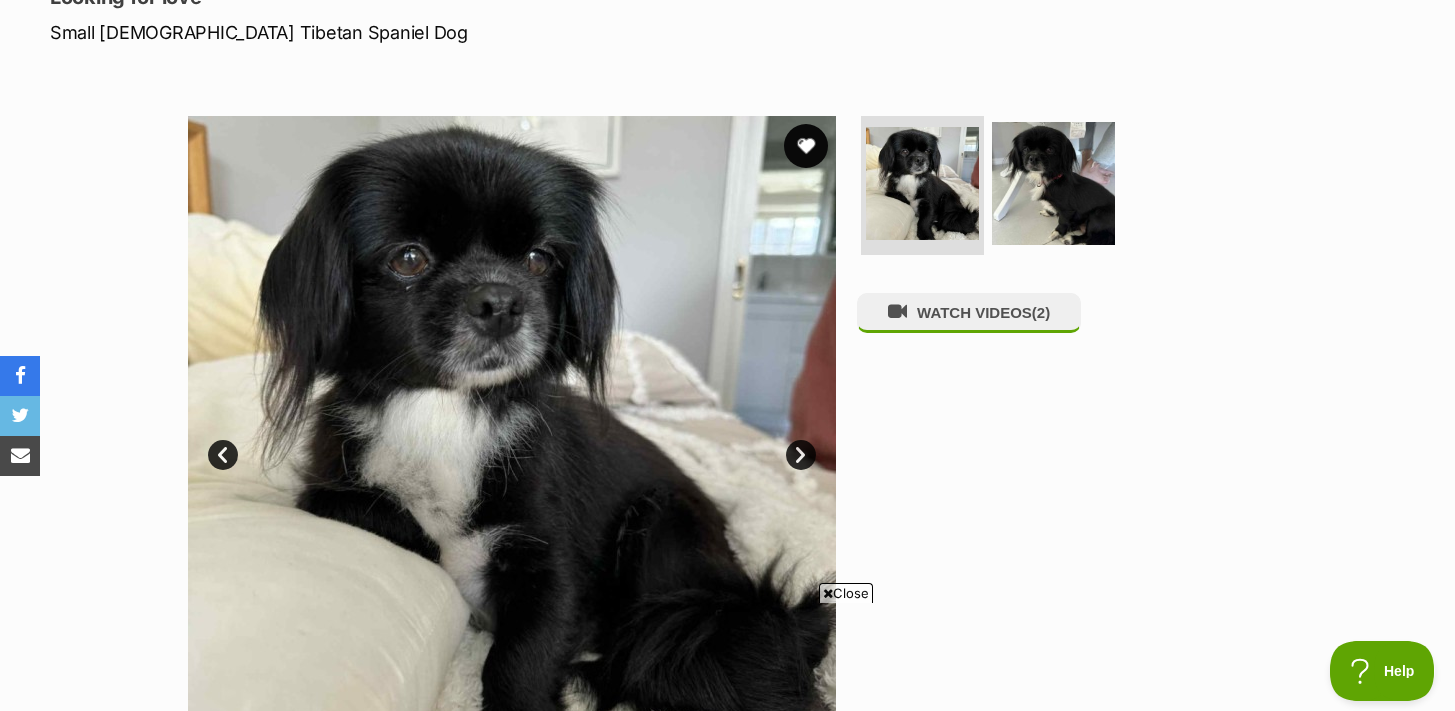 click at bounding box center [806, 146] 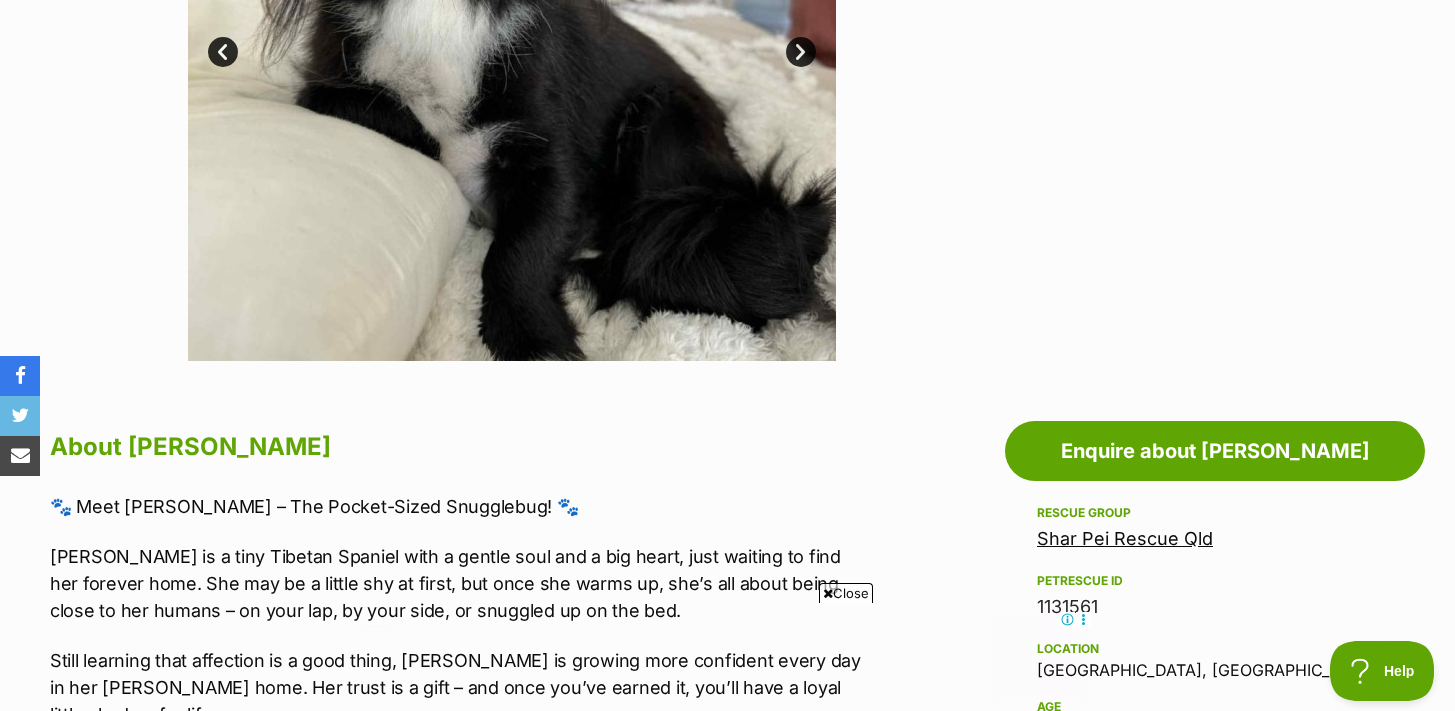 scroll, scrollTop: 0, scrollLeft: 0, axis: both 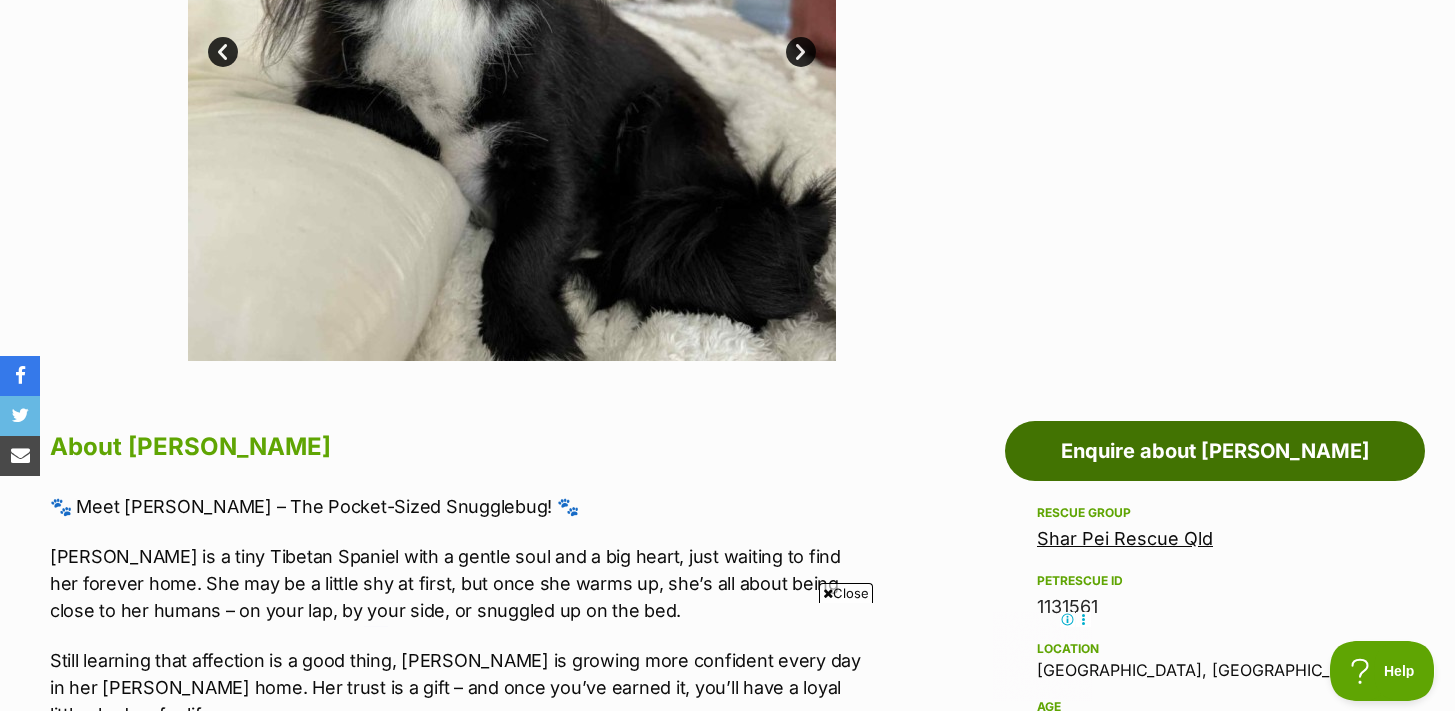 click on "Enquire about [PERSON_NAME]" at bounding box center (1215, 451) 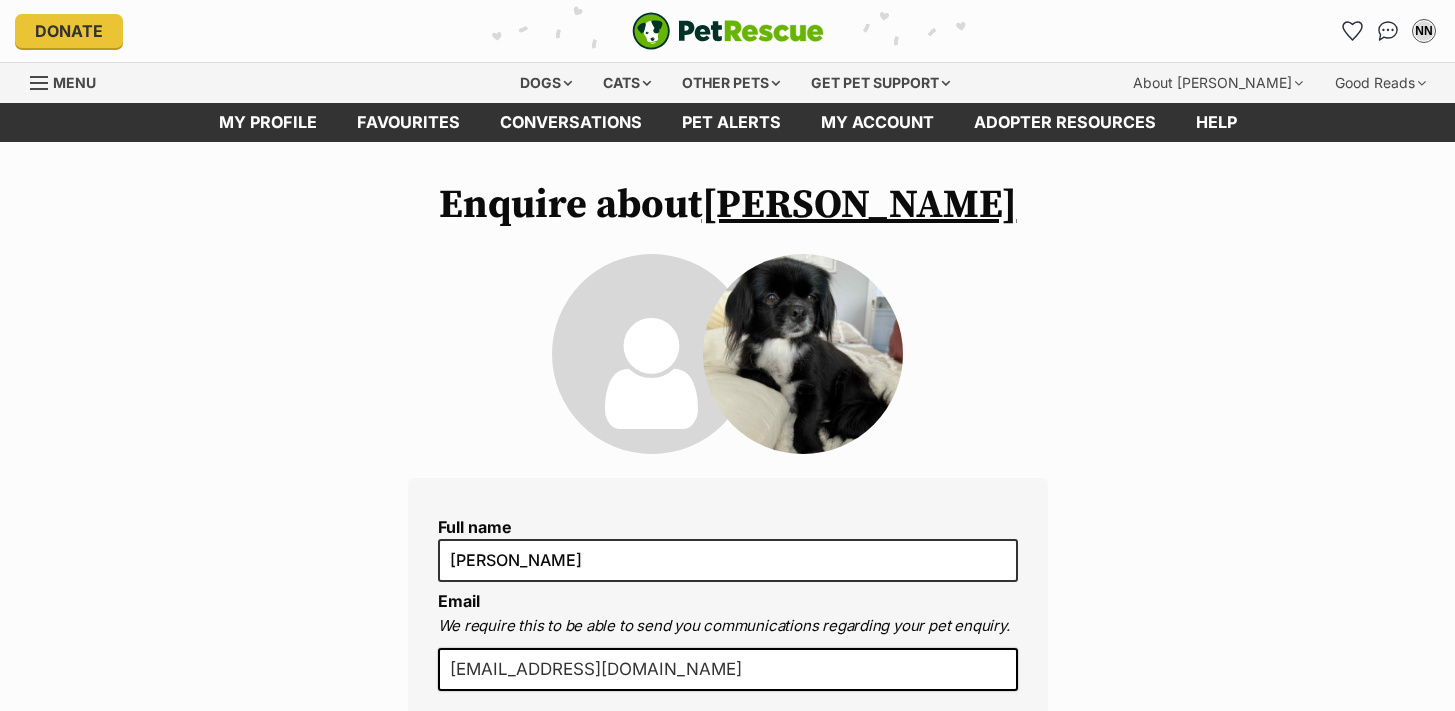 scroll, scrollTop: 0, scrollLeft: 0, axis: both 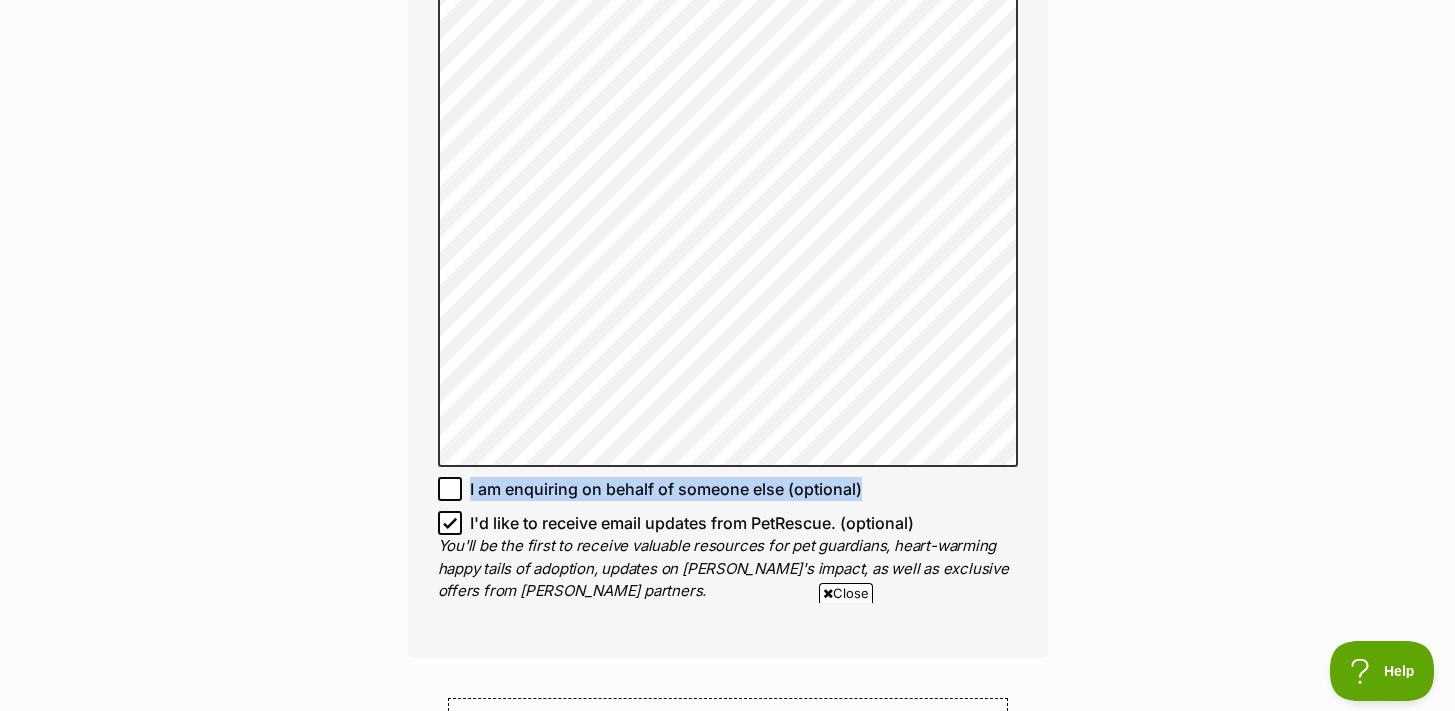 click on "Full name Natalia Napper
Email
We require this to be able to send you communications regarding your pet enquiry.
natalianapper@gmail.com
Phone number United States +1 United Kingdom +44 Afghanistan (‫افغانستان‬‎) +93 Albania (Shqipëri) +355 Algeria (‫الجزائر‬‎) +213 American Samoa +1684 Andorra +376 Angola +244 Anguilla +1264 Antigua and Barbuda +1268 Argentina +54 Armenia (Հայաստան) +374 Aruba +297 Australia +61 Austria (Österreich) +43 Azerbaijan (Azərbaycan) +994 Bahamas +1242 Bahrain (‫البحرين‬‎) +973 Bangladesh (বাংলাদেশ) +880 Barbados +1246 Belarus (Беларусь) +375 Belgium (België) +32 Belize +501 Benin (Bénin) +229 Bermuda +1441 Bhutan (འབྲུག) +975 Bolivia +591 Bosnia and Herzegovina (Босна и Херцеговина) +387 Botswana +267 Brazil (Brasil) +55 British Indian Ocean Territory +246 British Virgin Islands +1284 Brunei +673 Bulgaria (България) +359 Burkina Faso +226 +257 +855" at bounding box center [728, -215] 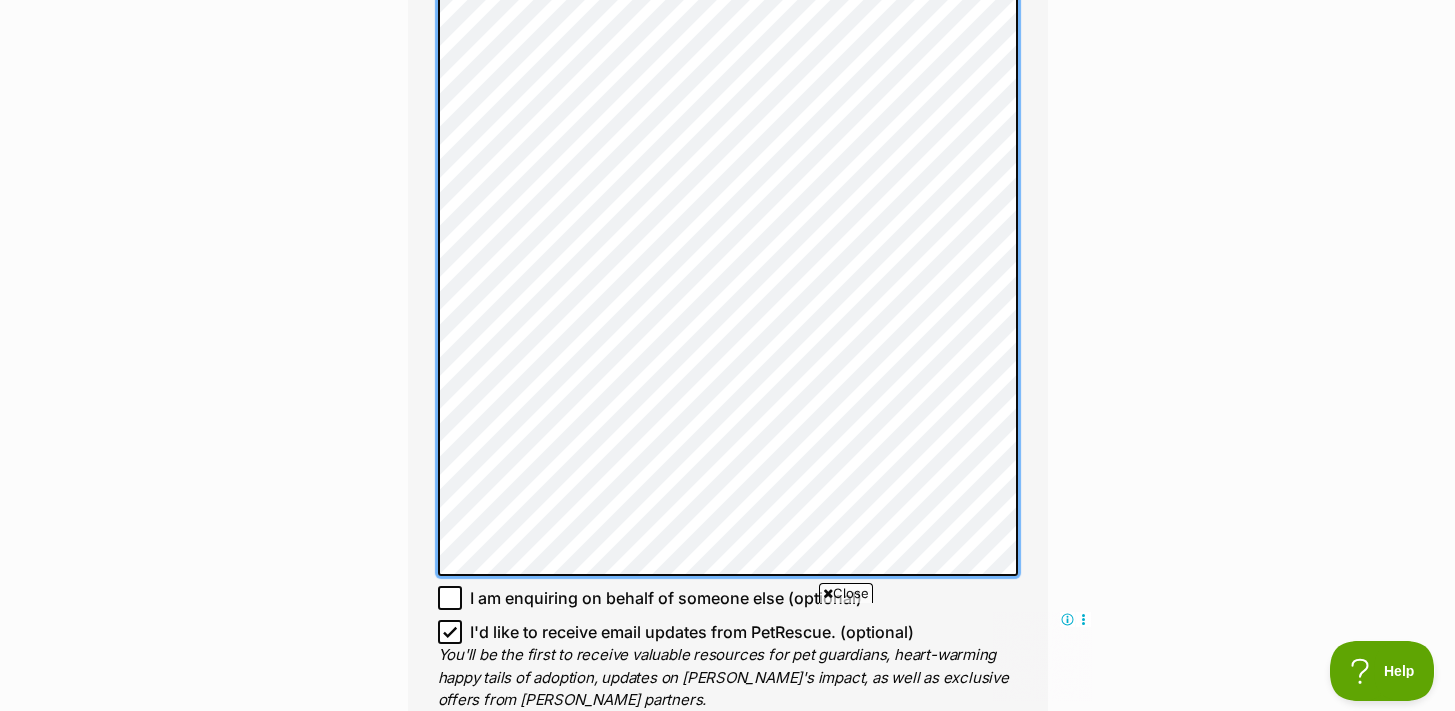 scroll, scrollTop: 1919, scrollLeft: 0, axis: vertical 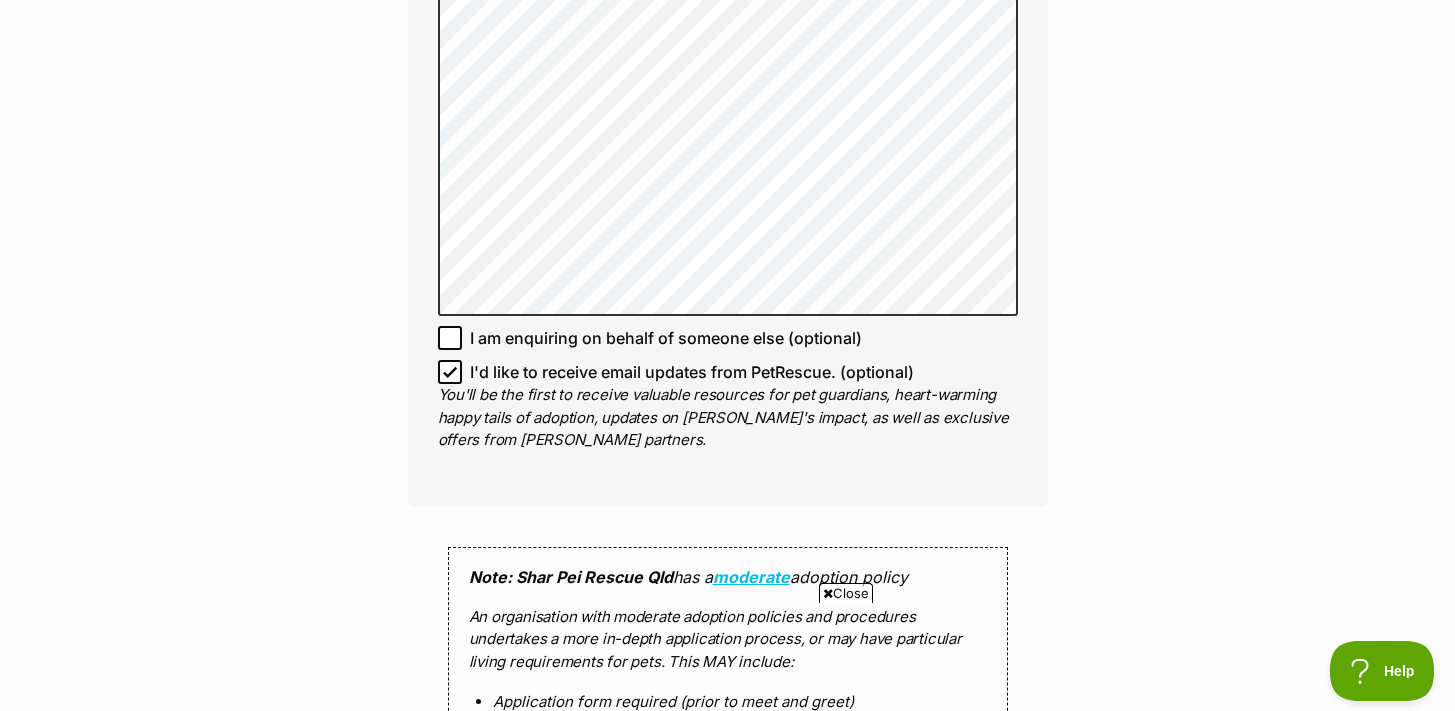 click 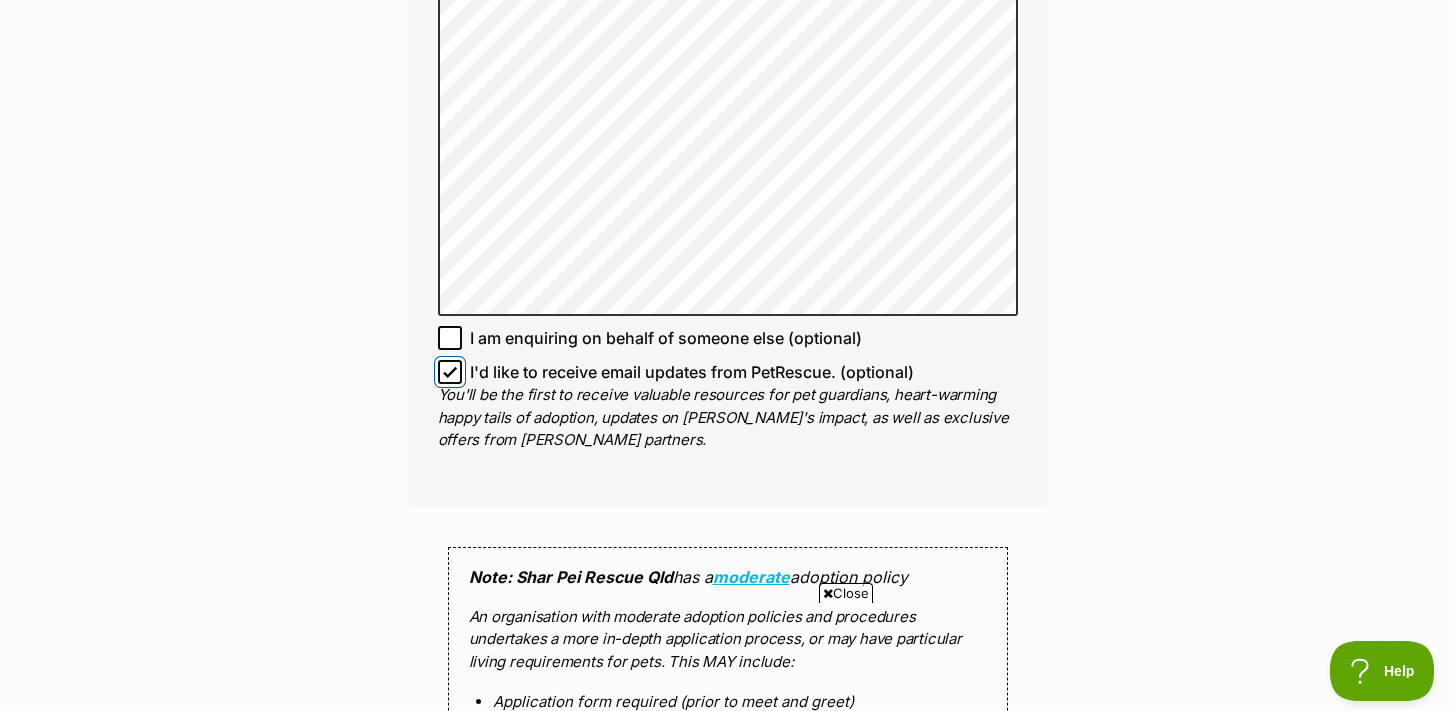 checkbox on "false" 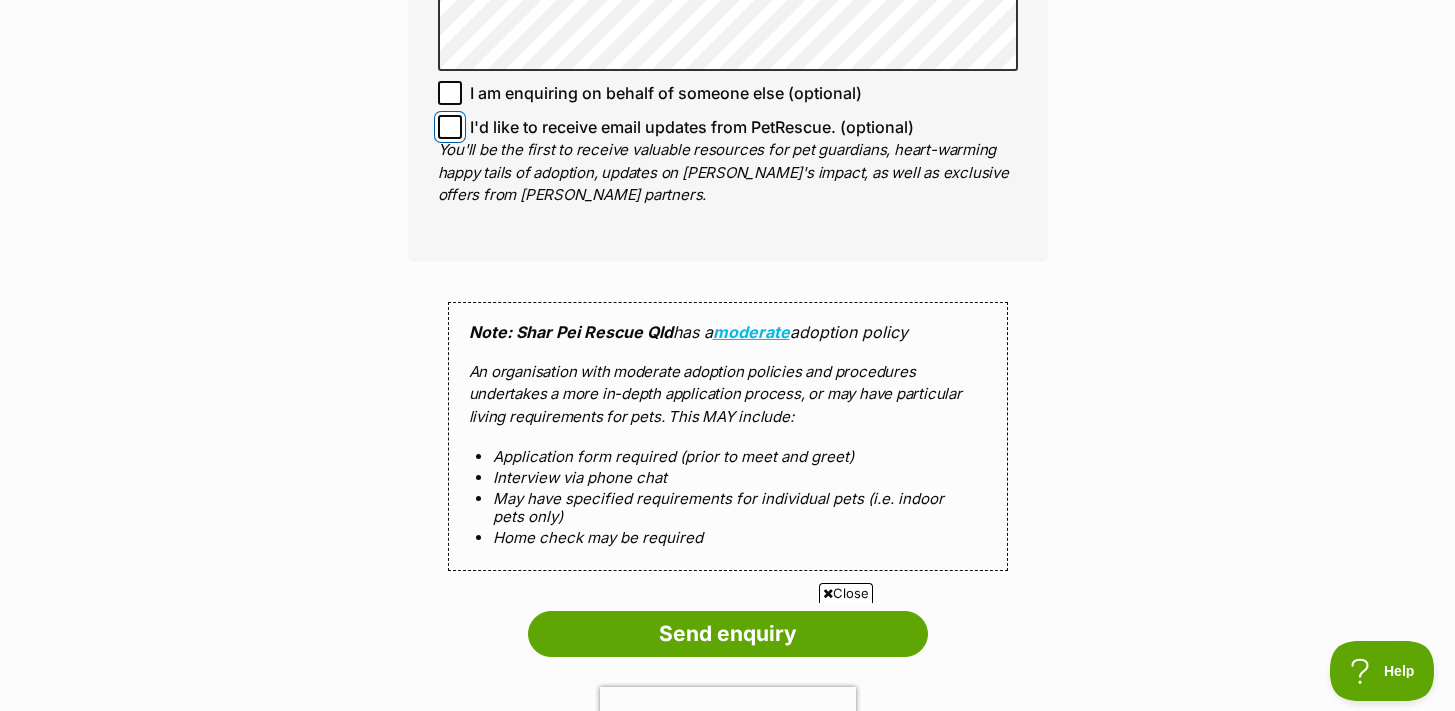 scroll, scrollTop: 2250, scrollLeft: 0, axis: vertical 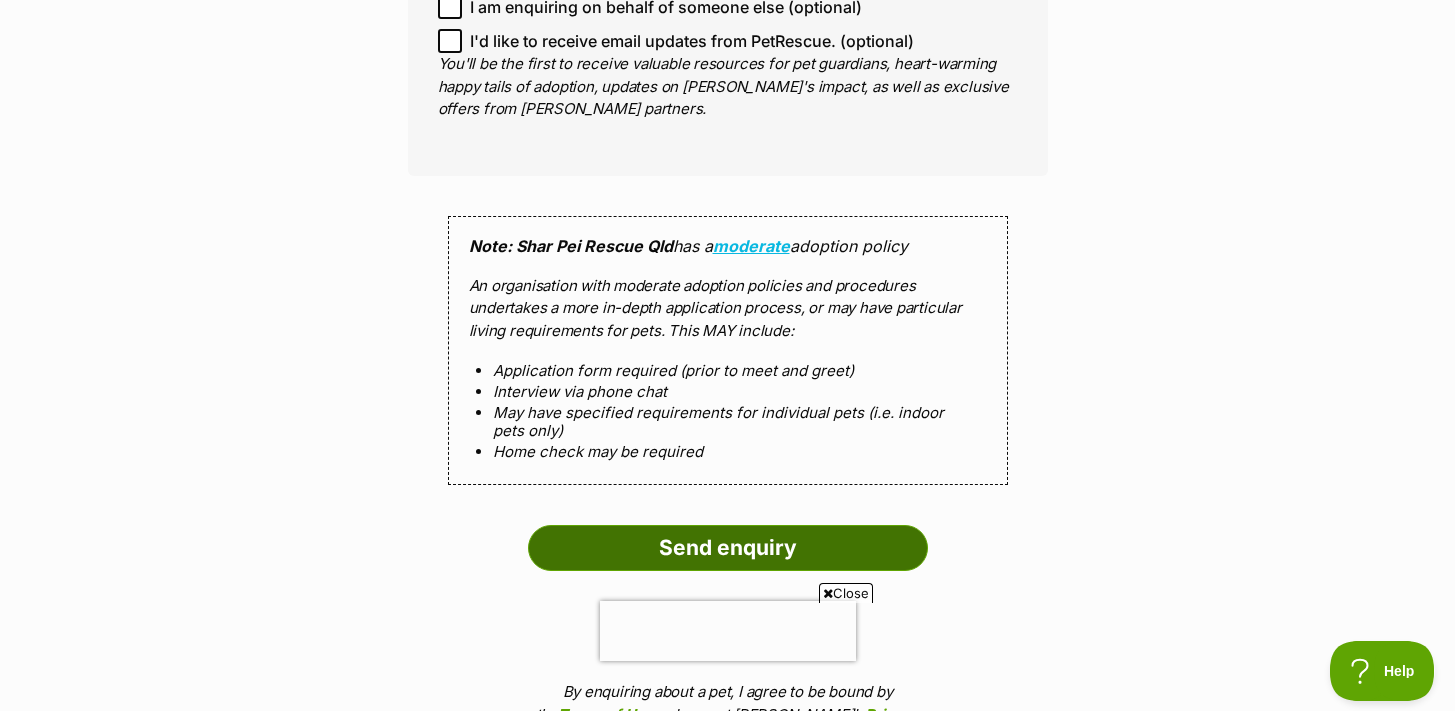 click on "Send enquiry" at bounding box center [728, 548] 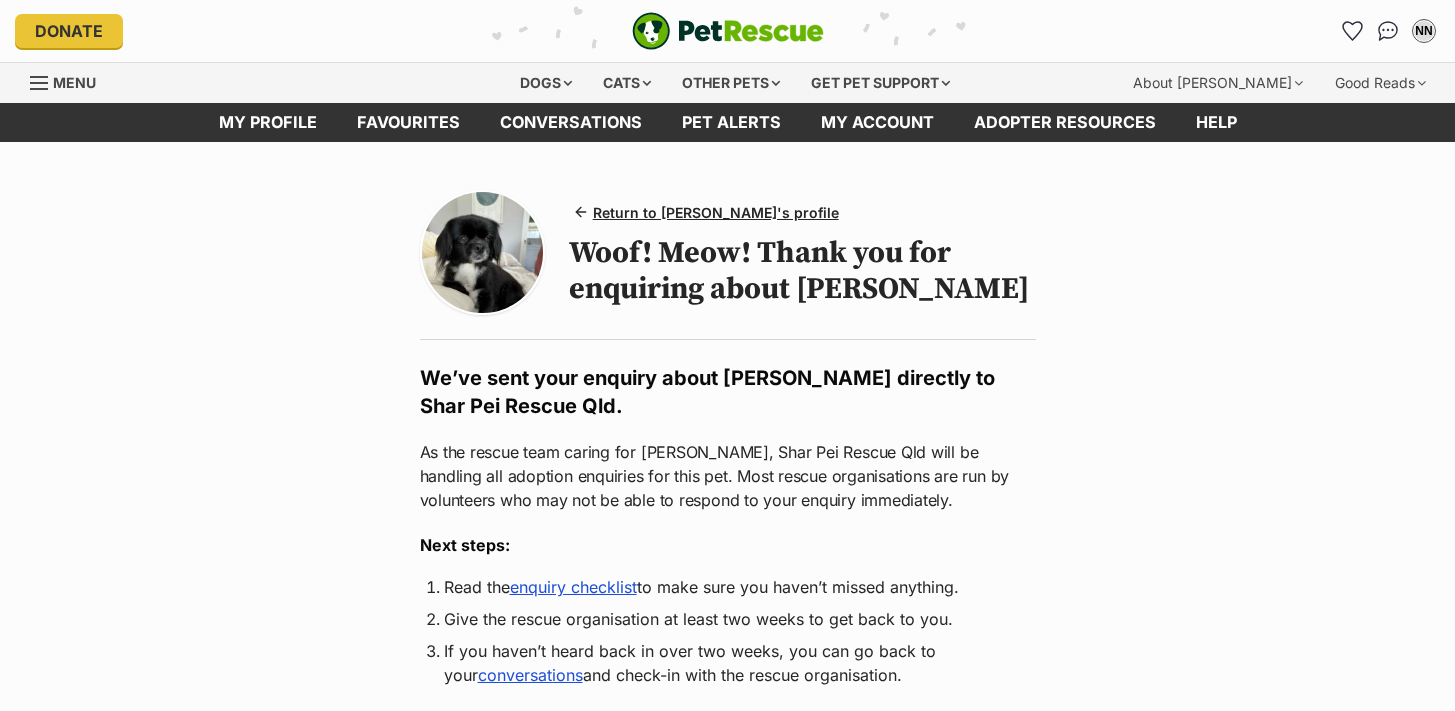 scroll, scrollTop: 0, scrollLeft: 0, axis: both 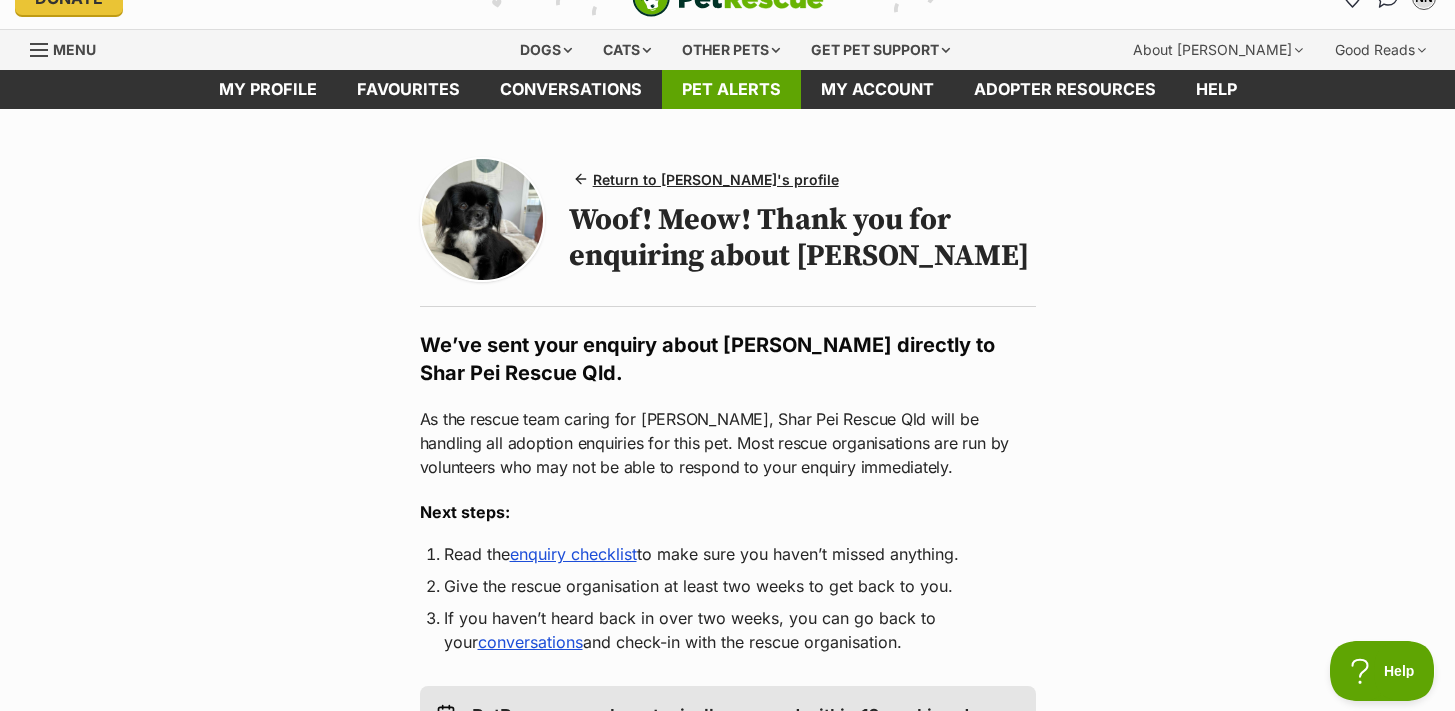 click on "Pet alerts" at bounding box center [731, 89] 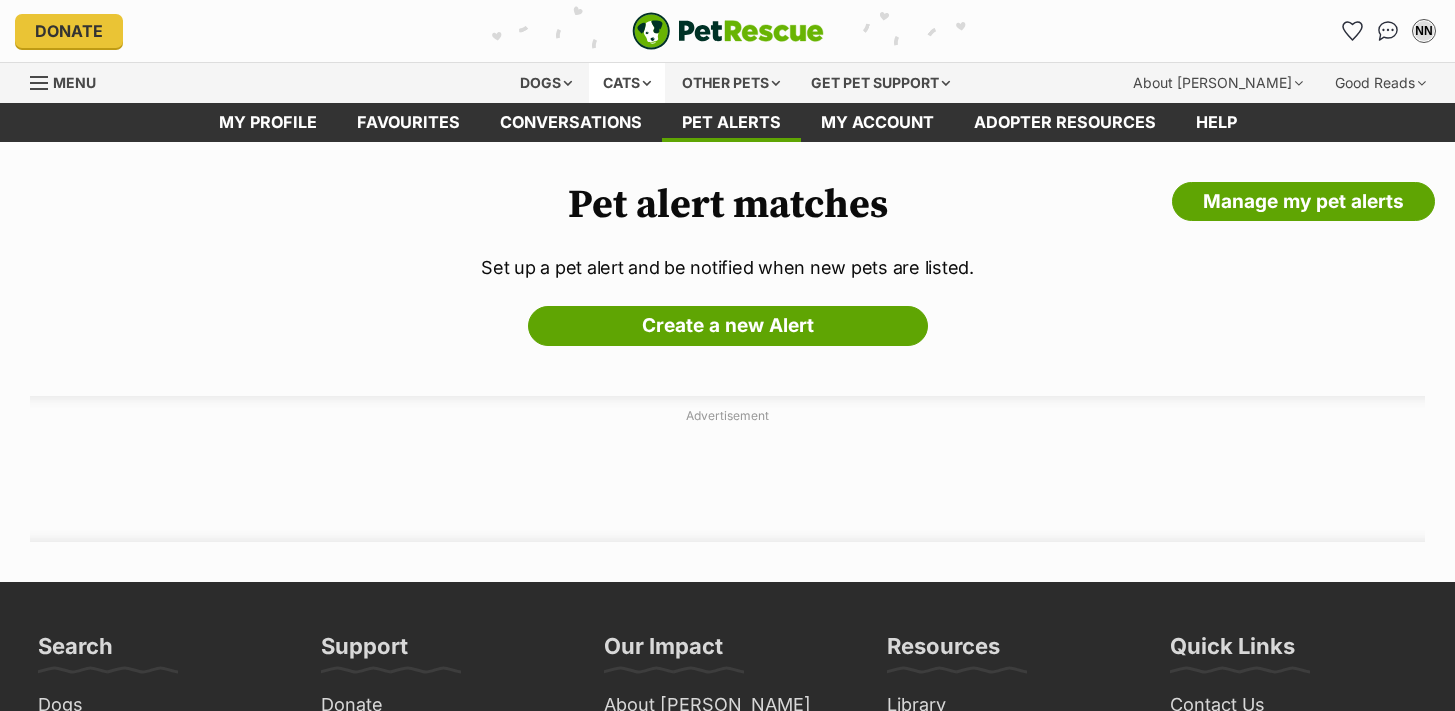 scroll, scrollTop: 0, scrollLeft: 0, axis: both 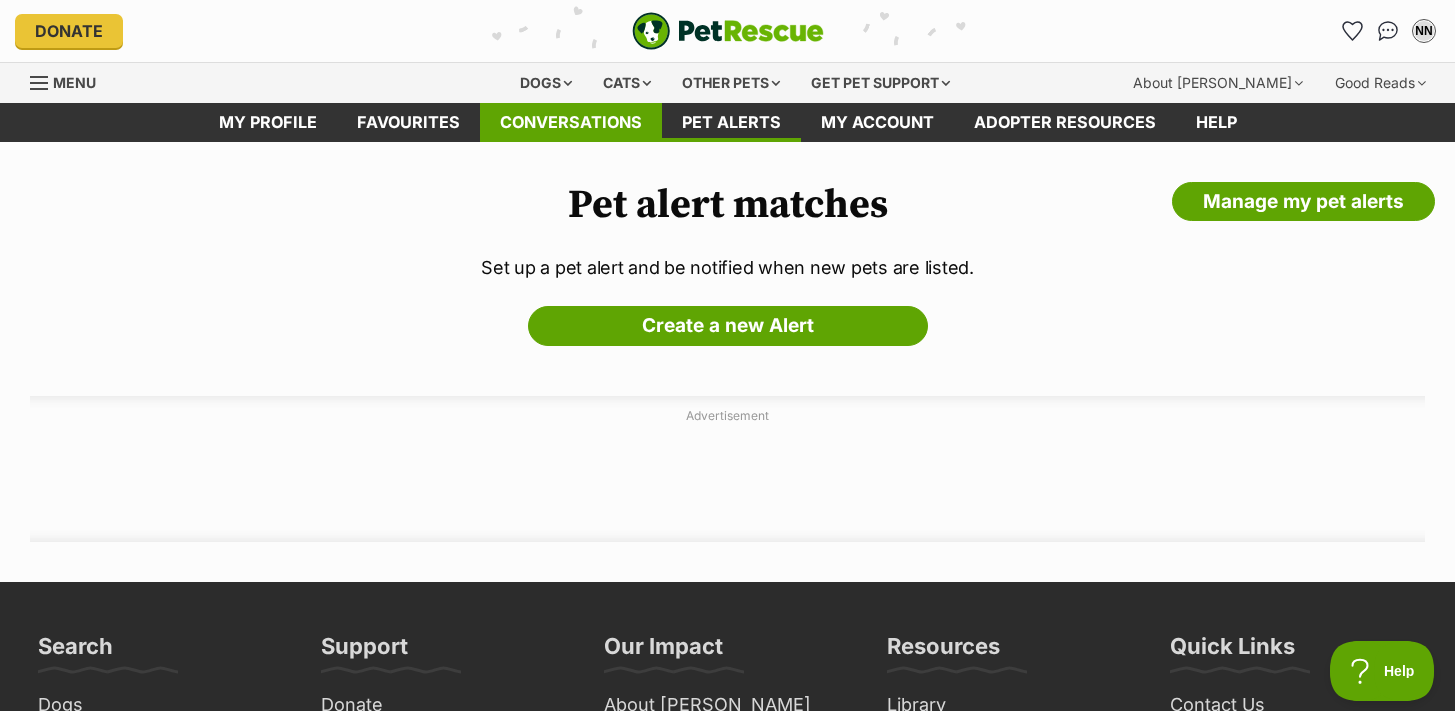 click on "Conversations" at bounding box center [571, 122] 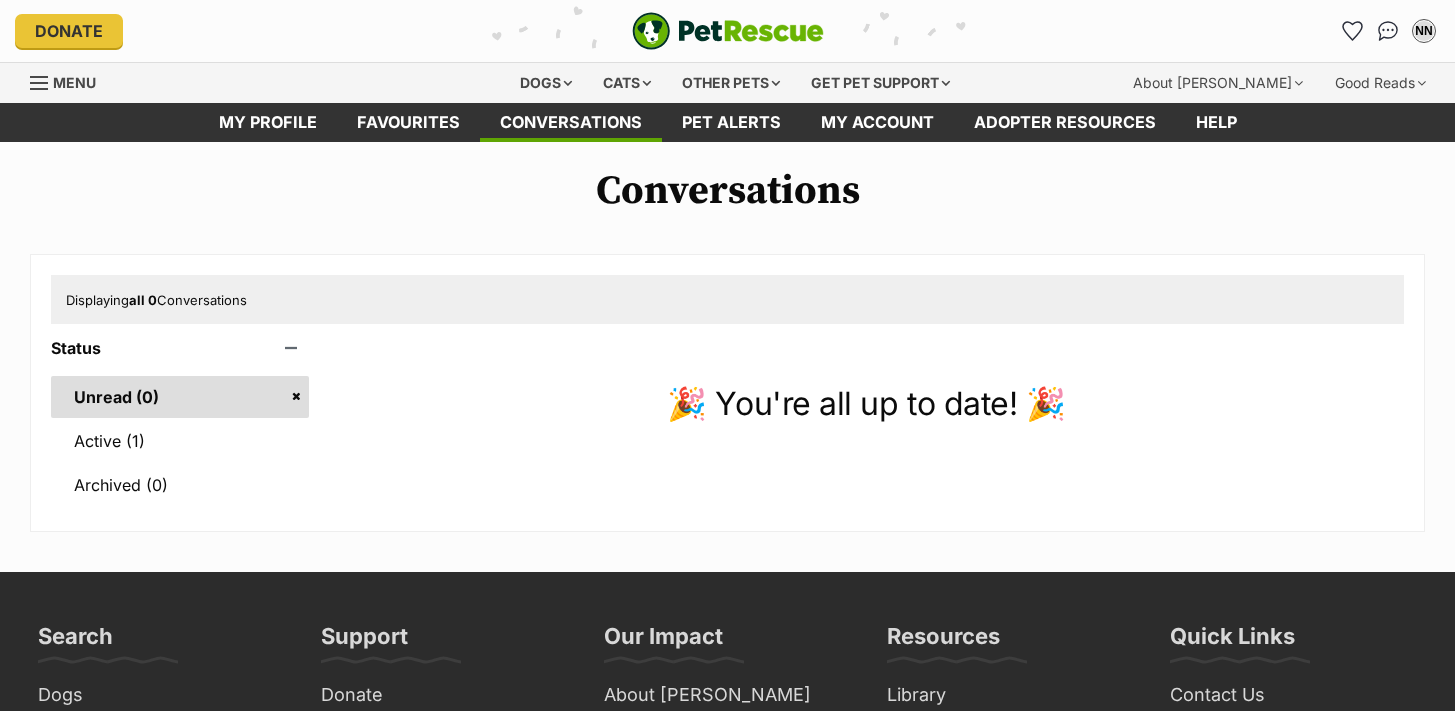 scroll, scrollTop: 0, scrollLeft: 0, axis: both 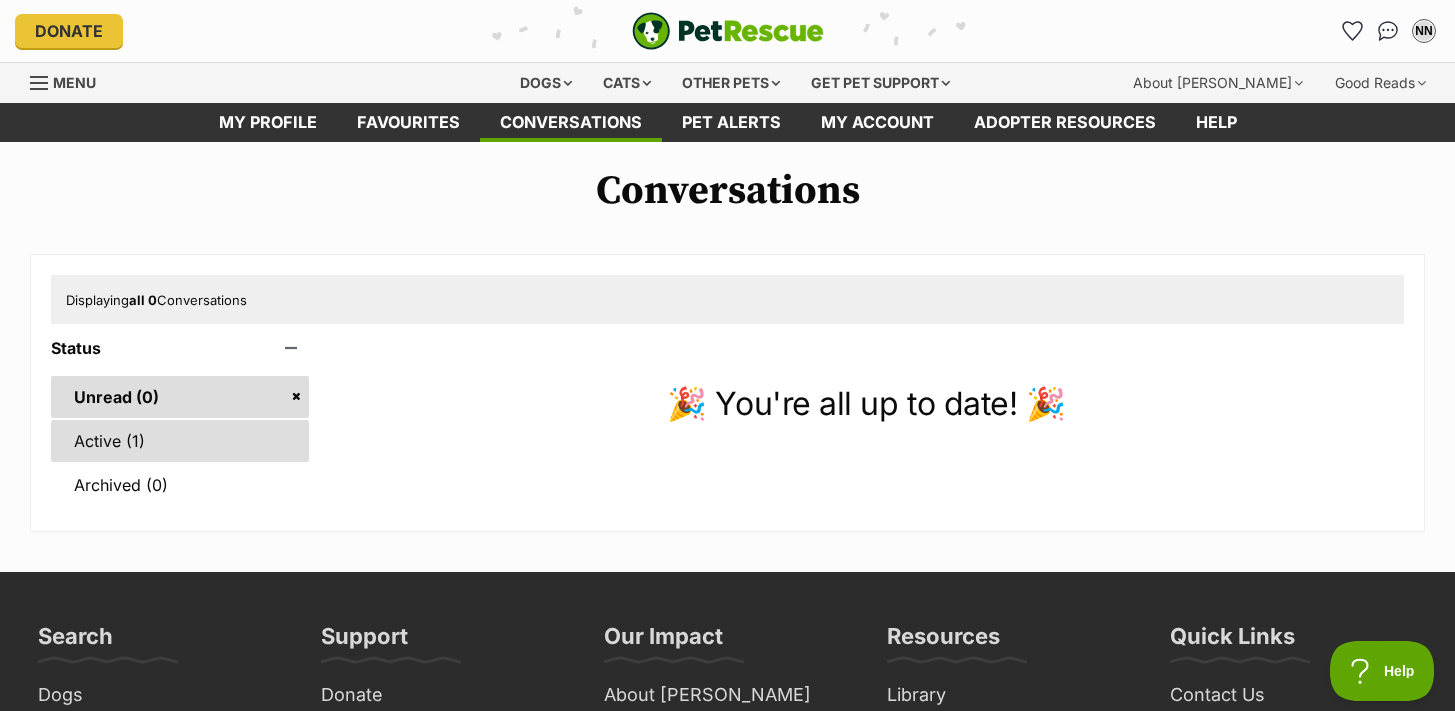 click on "Active (1)" at bounding box center [180, 441] 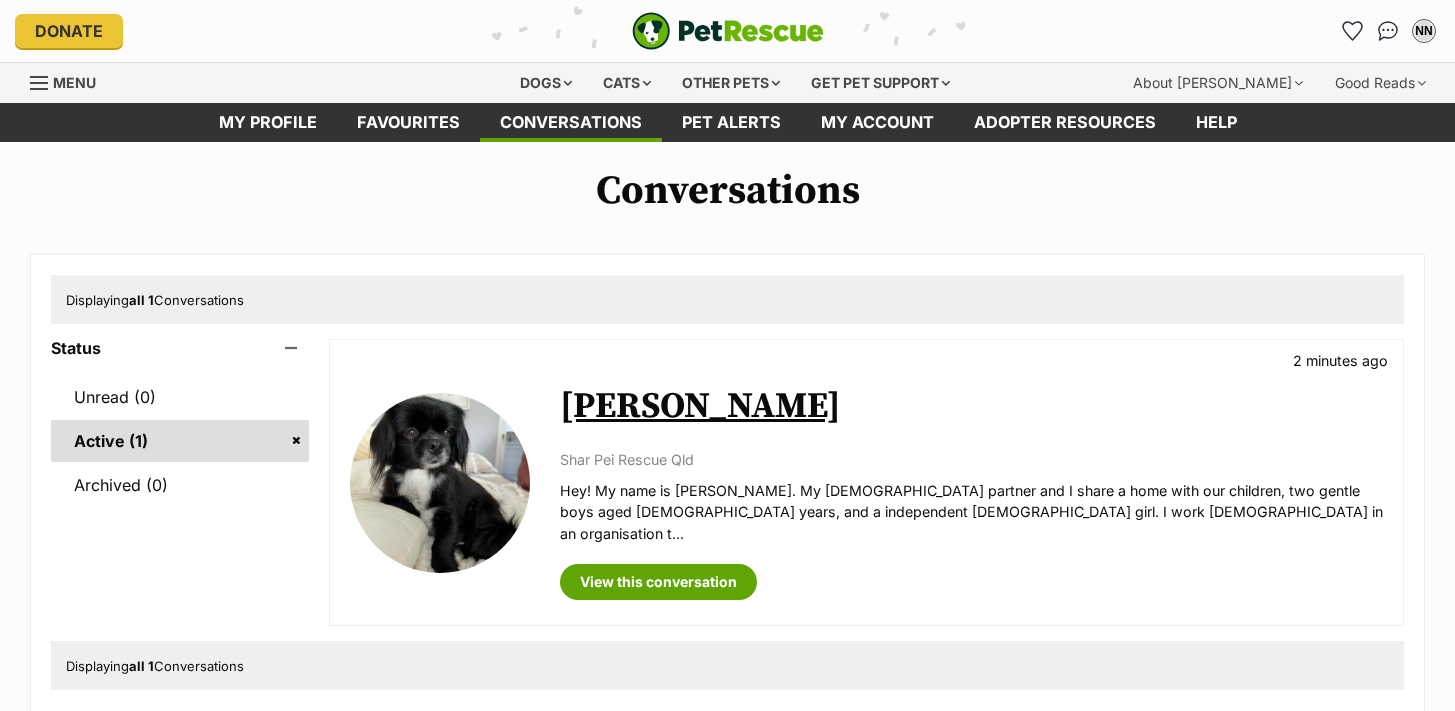 scroll, scrollTop: 0, scrollLeft: 0, axis: both 